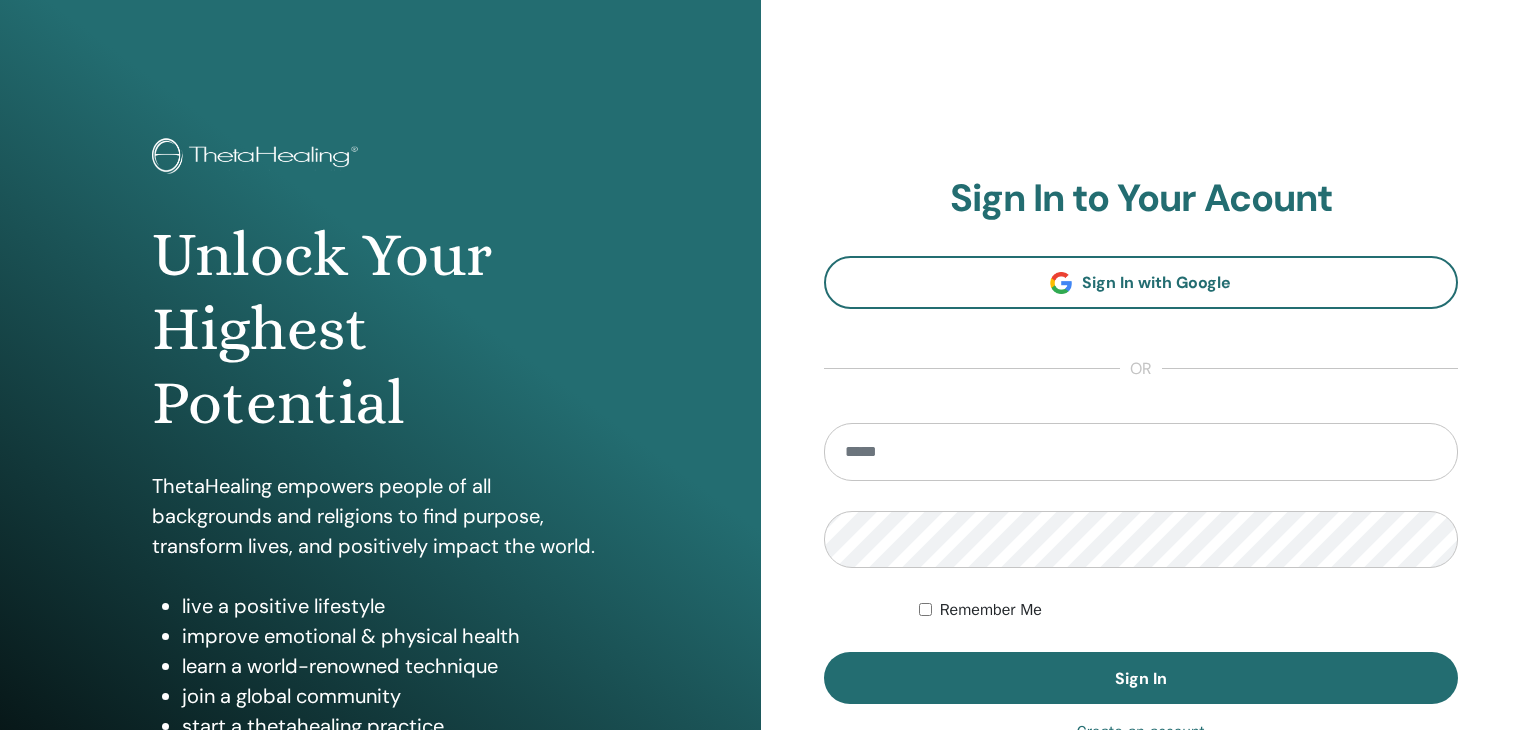 scroll, scrollTop: 0, scrollLeft: 0, axis: both 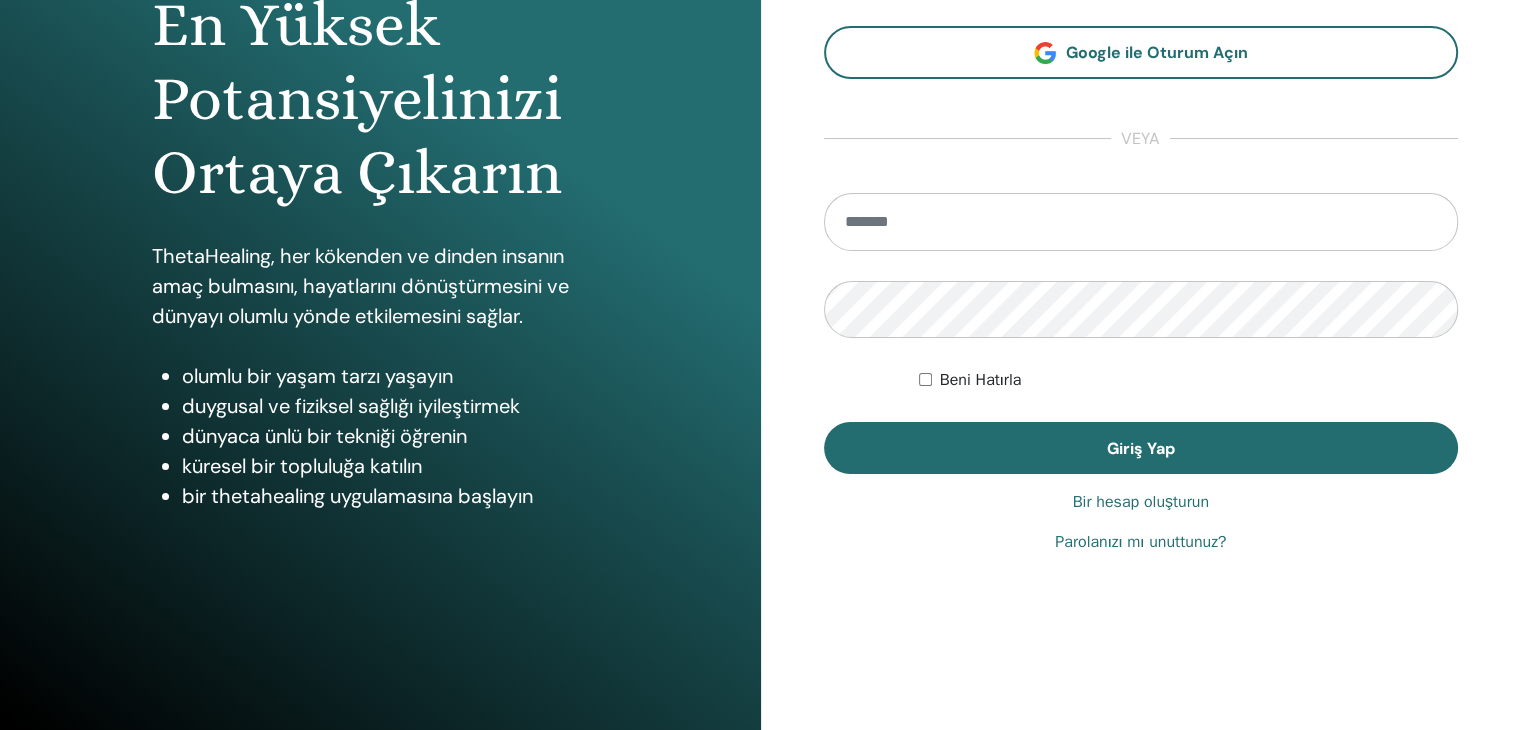 click on "Bir hesap oluşturun" at bounding box center (1141, 502) 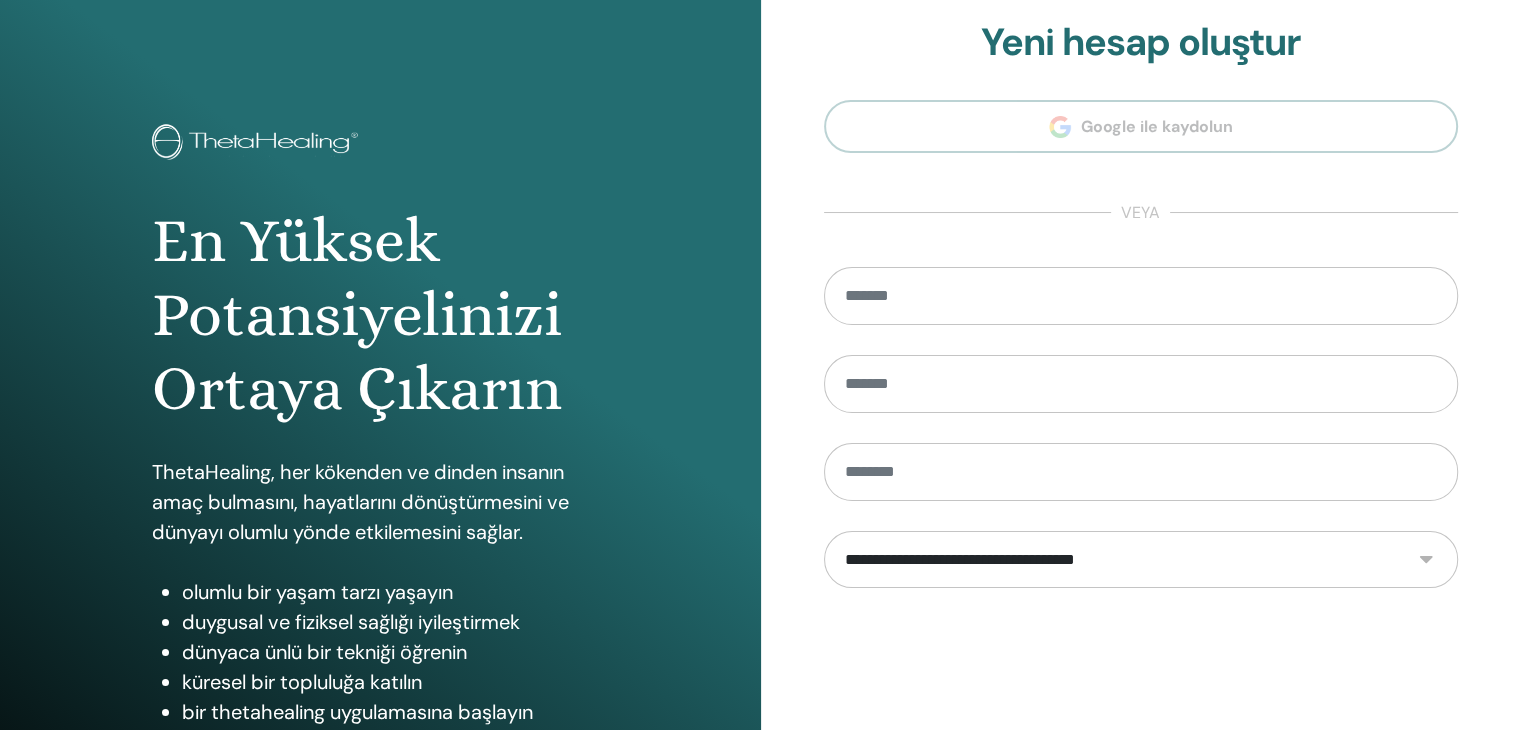 scroll, scrollTop: 0, scrollLeft: 0, axis: both 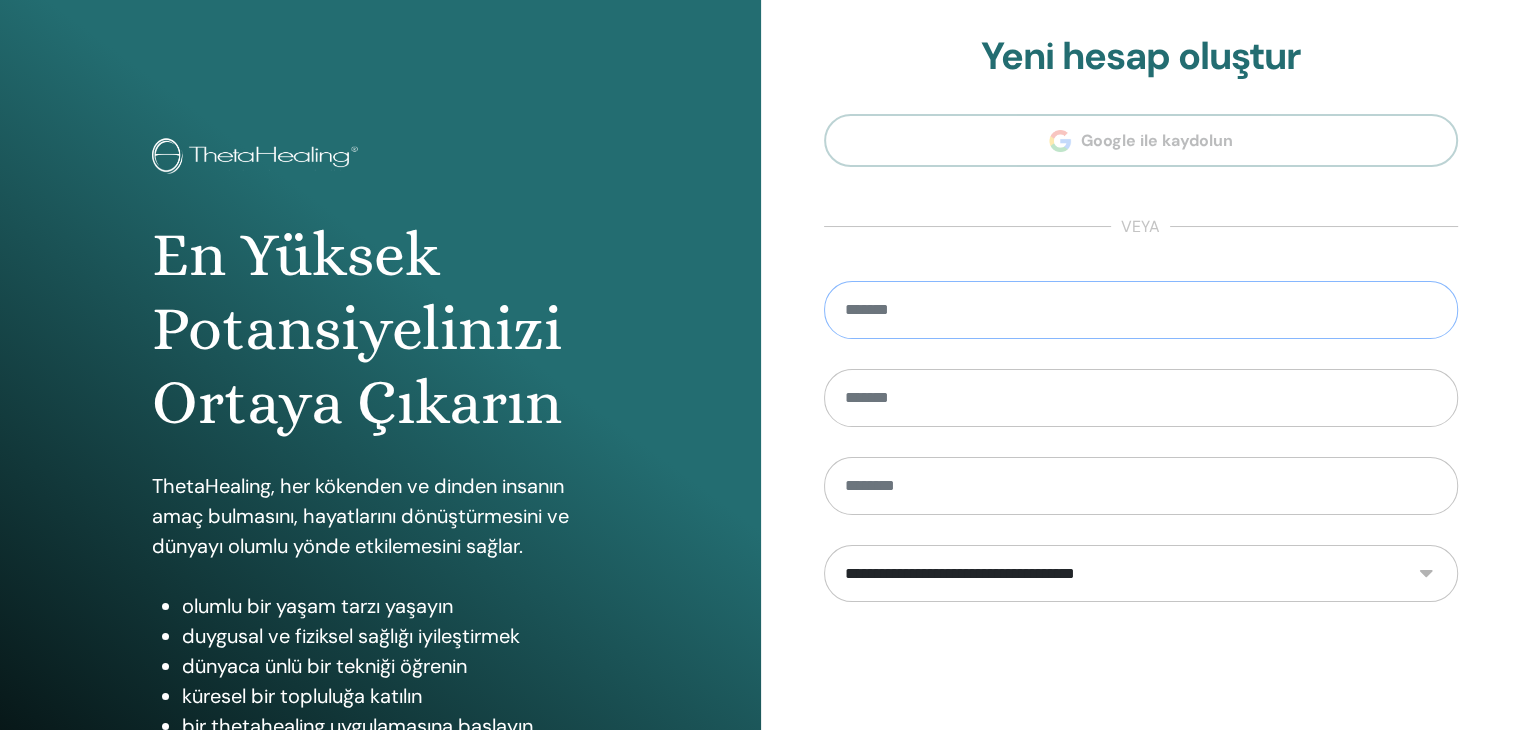 click at bounding box center (1141, 310) 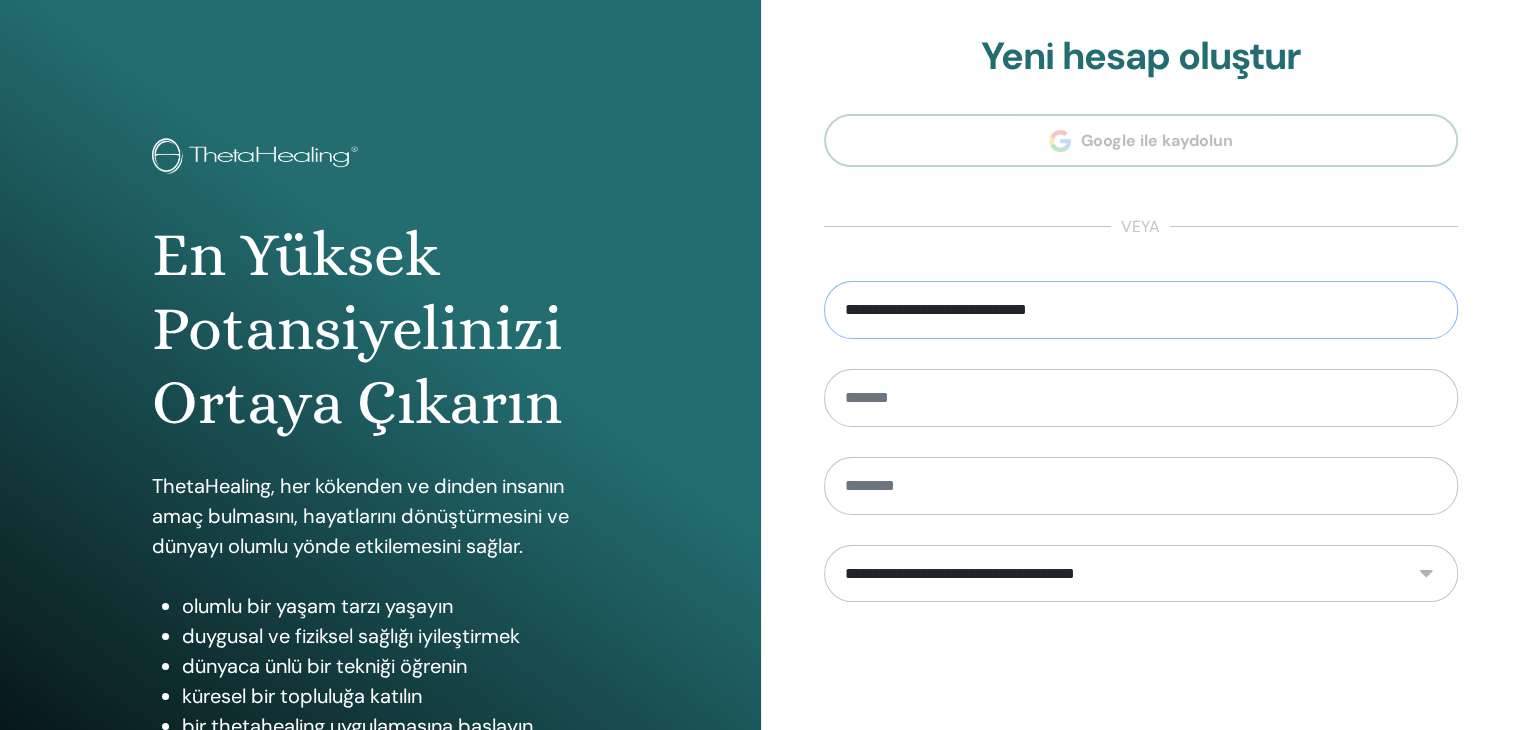 drag, startPoint x: 1119, startPoint y: 317, endPoint x: 803, endPoint y: 294, distance: 316.8359 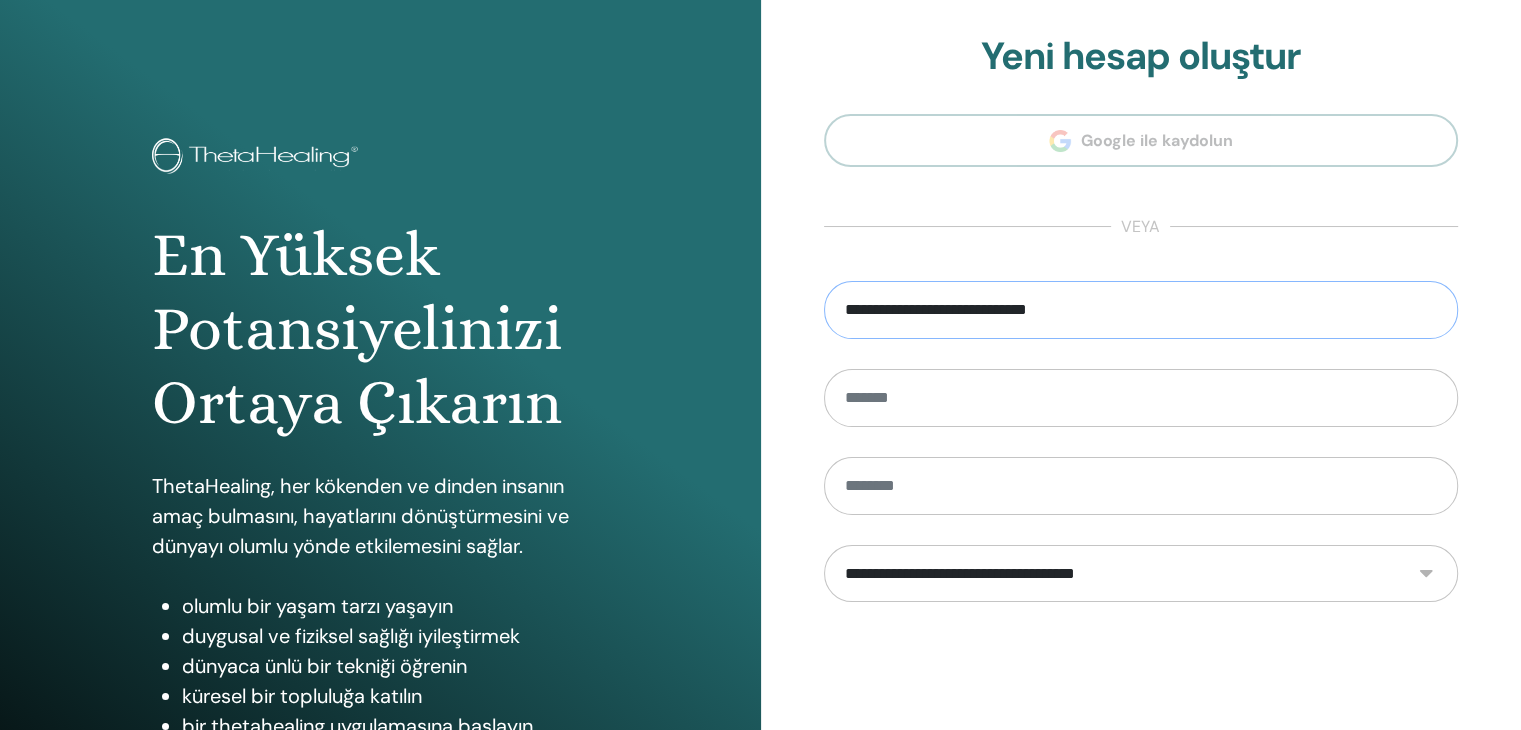 click on "**********" at bounding box center [1141, 480] 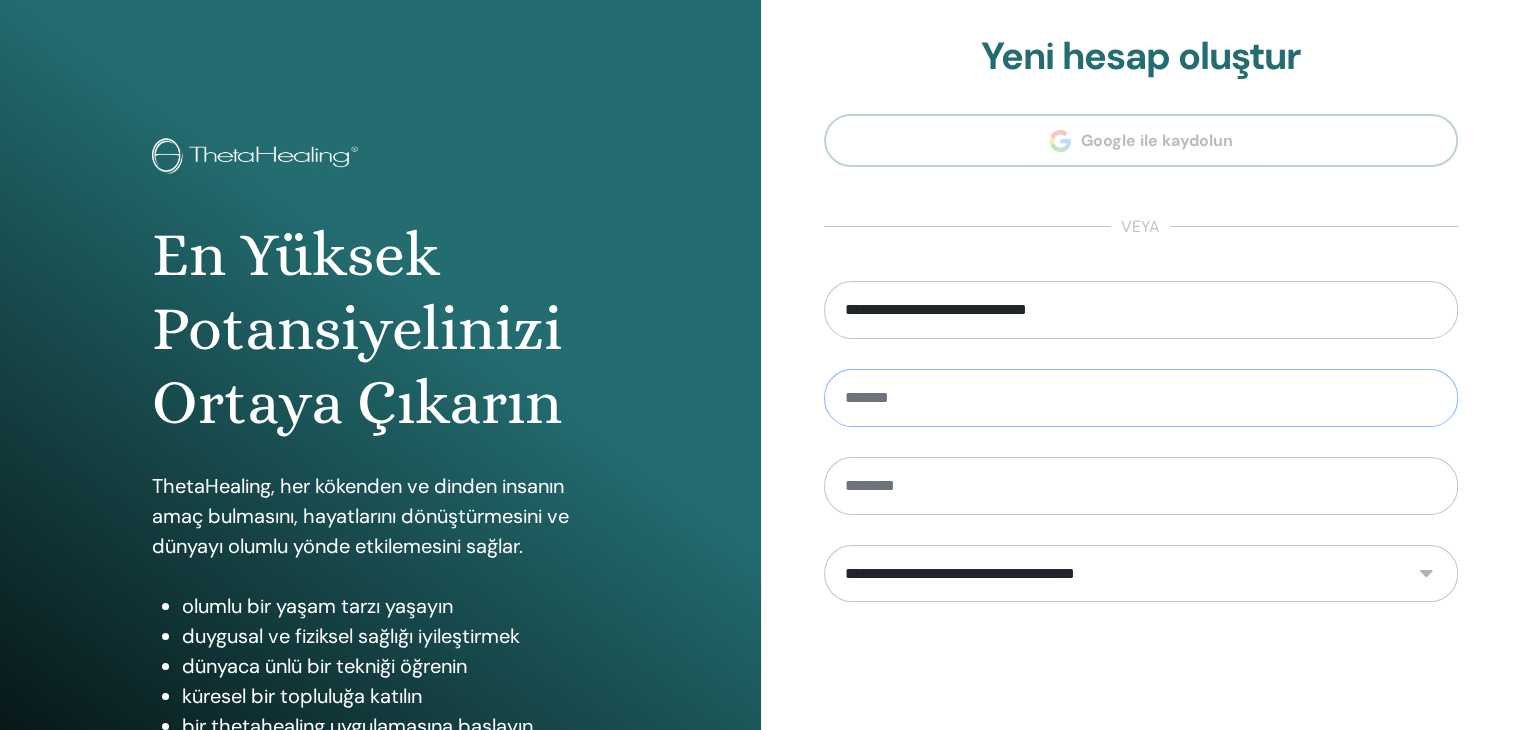 click at bounding box center [1141, 398] 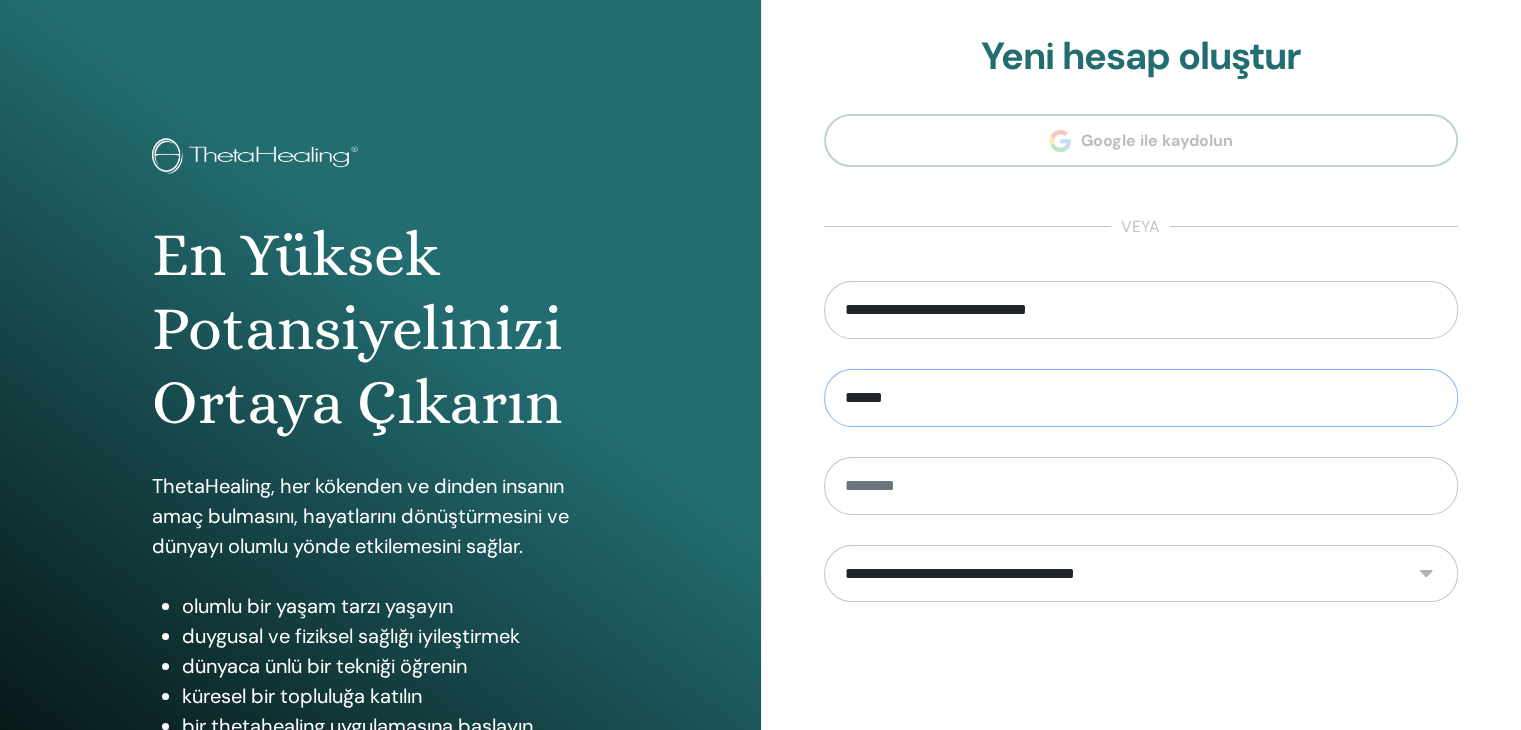 type on "******" 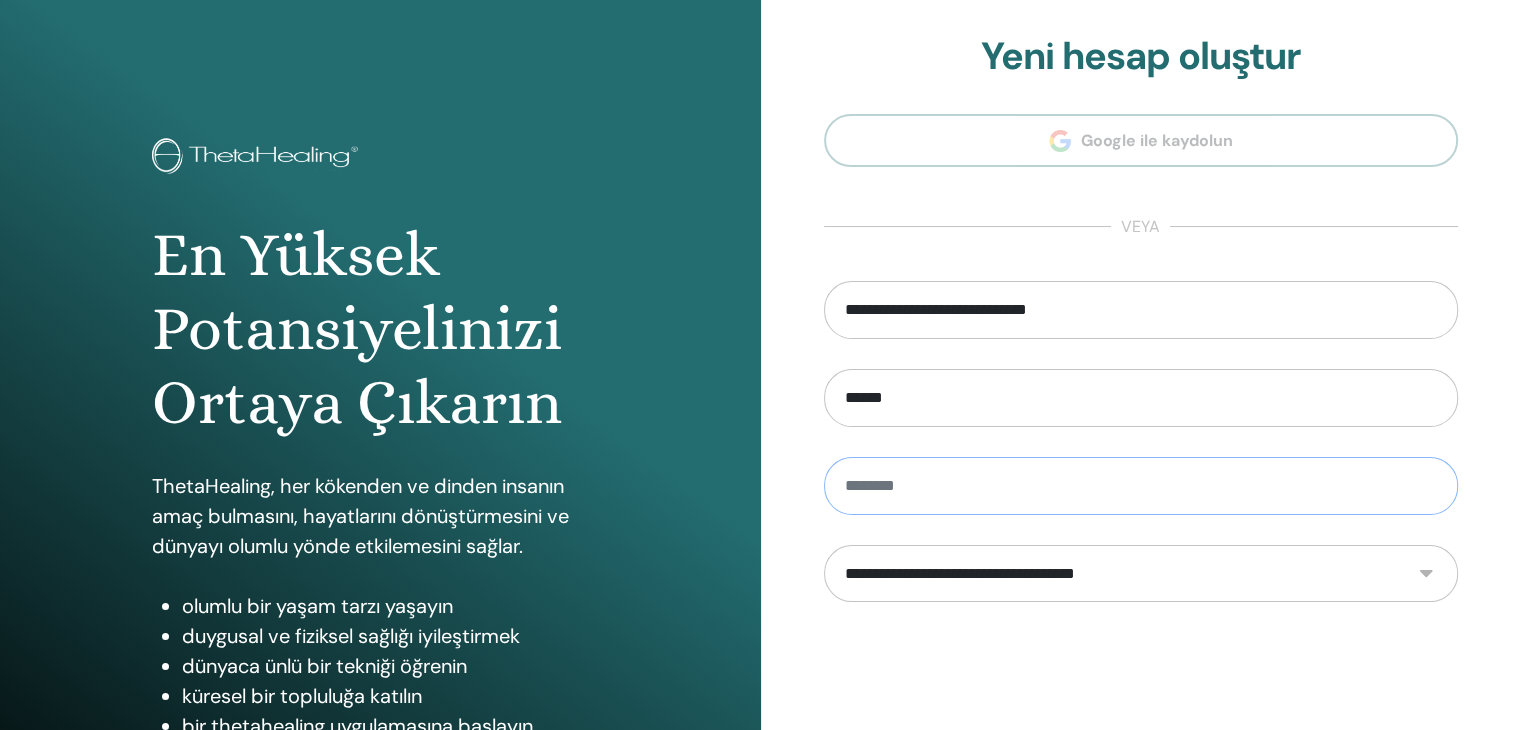 click at bounding box center [1141, 486] 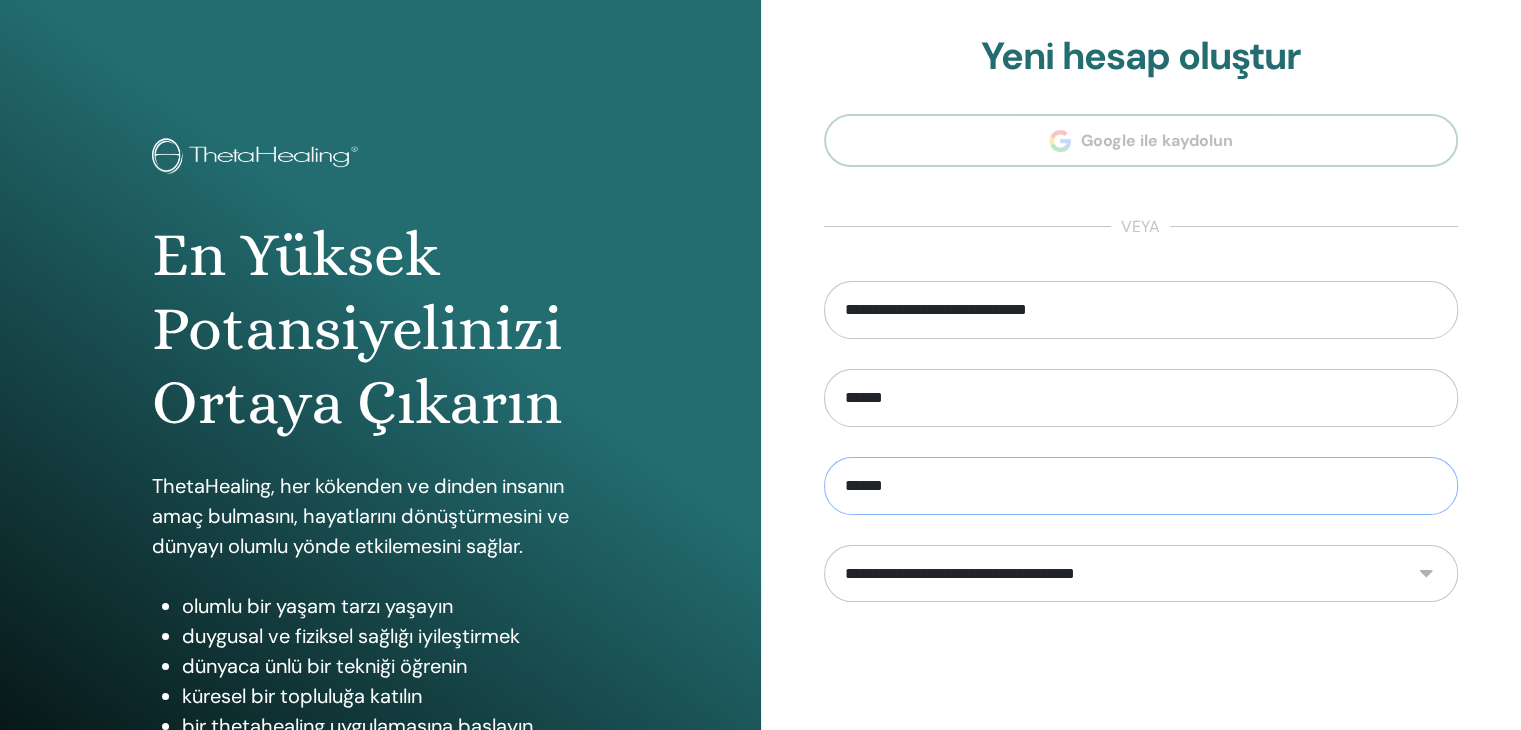 type on "******" 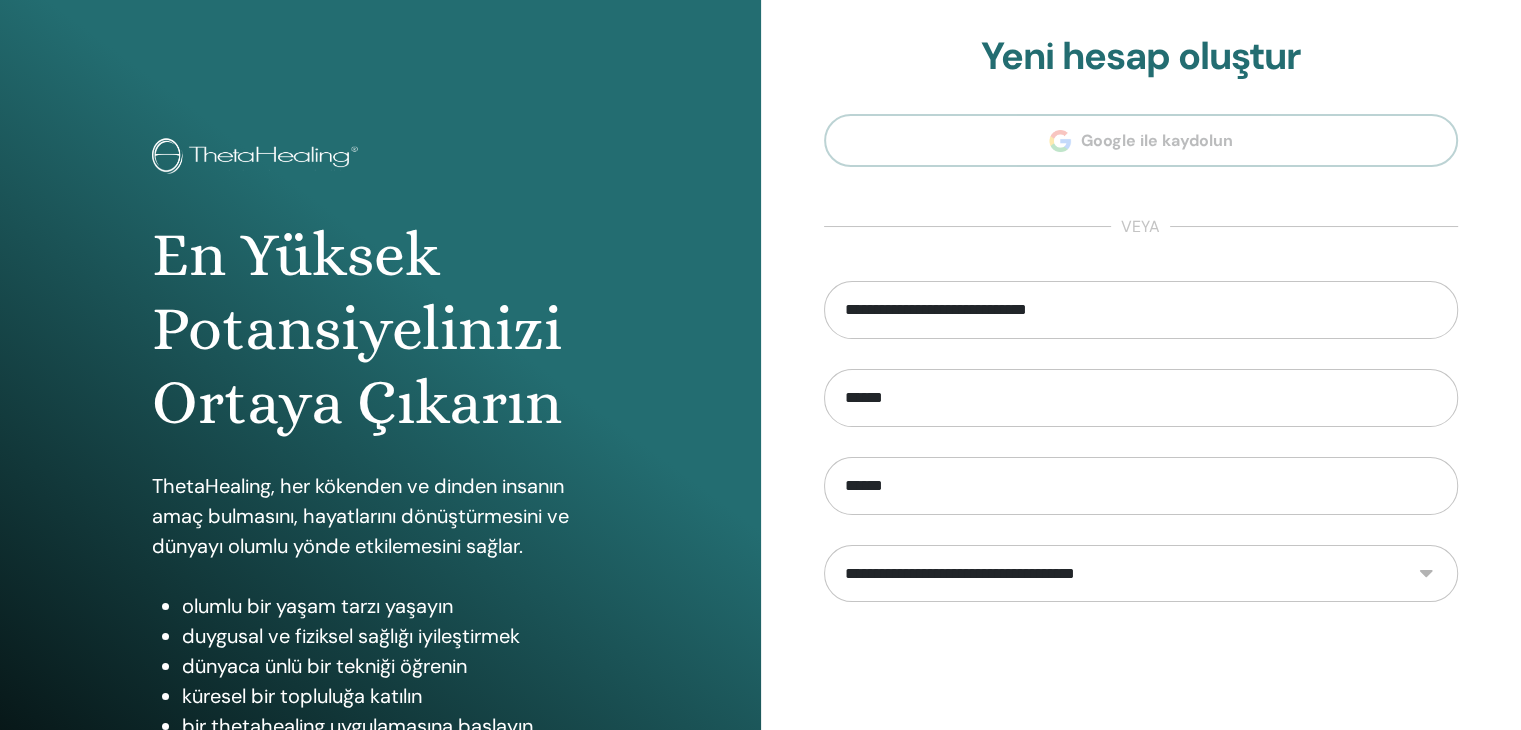 click on "**********" at bounding box center (1141, 574) 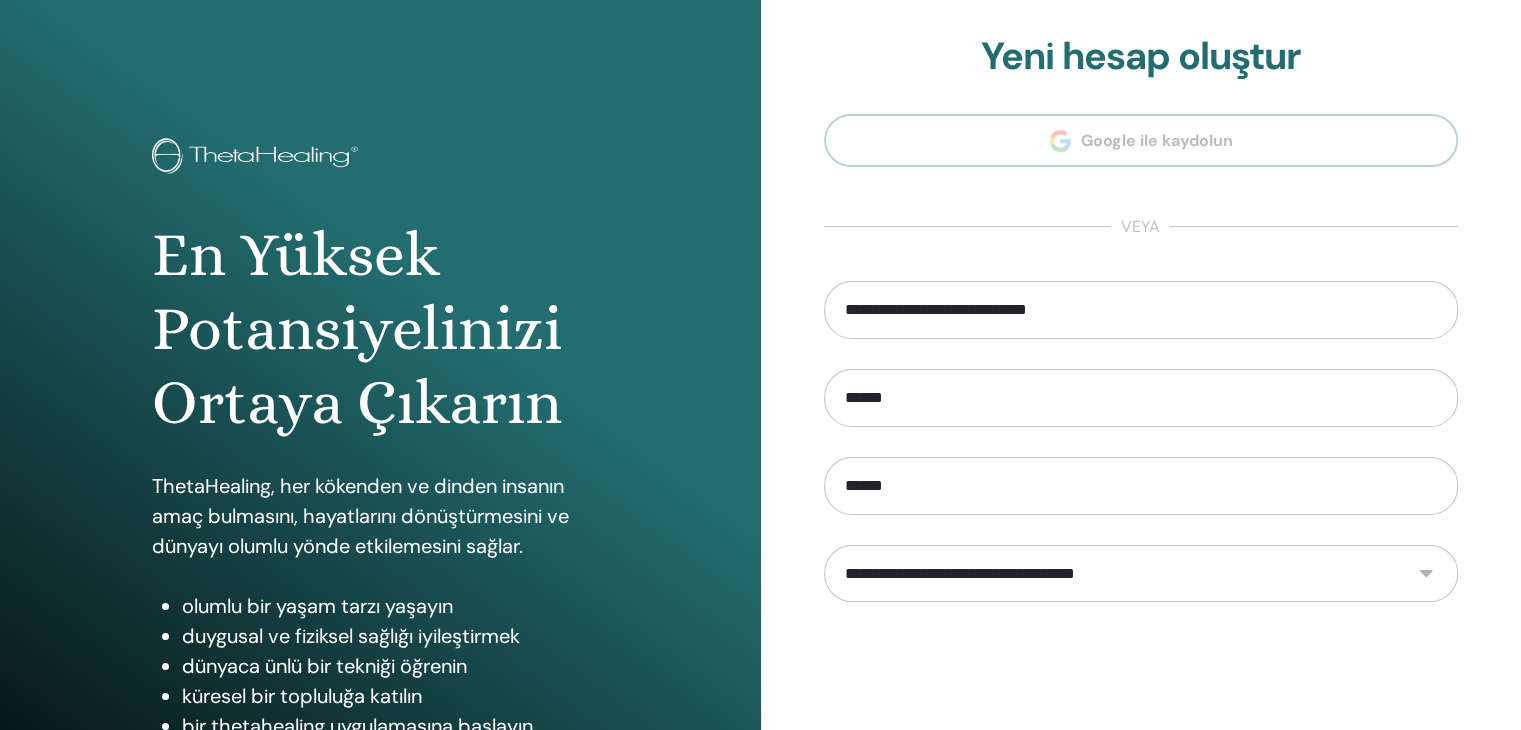select on "***" 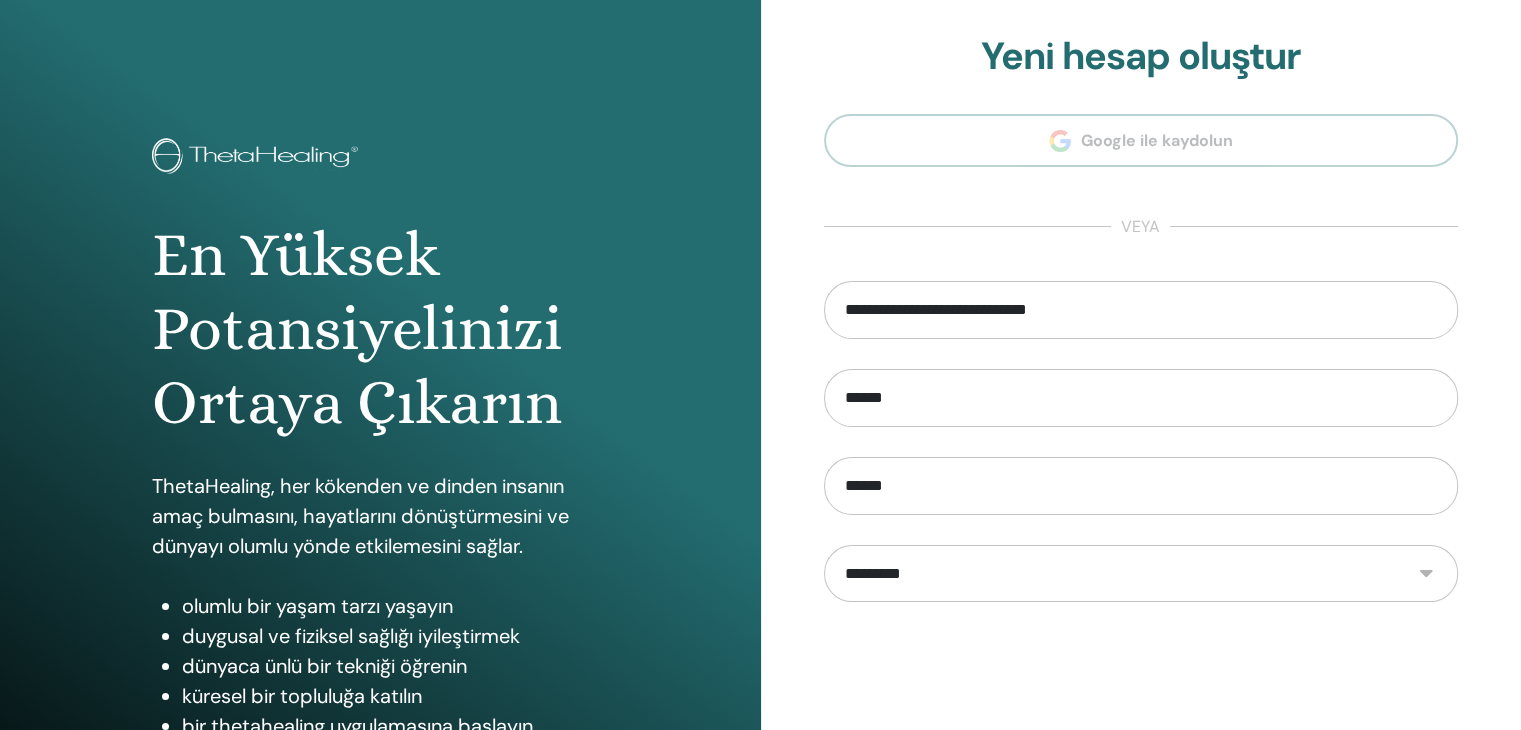 click on "**********" at bounding box center [1141, 574] 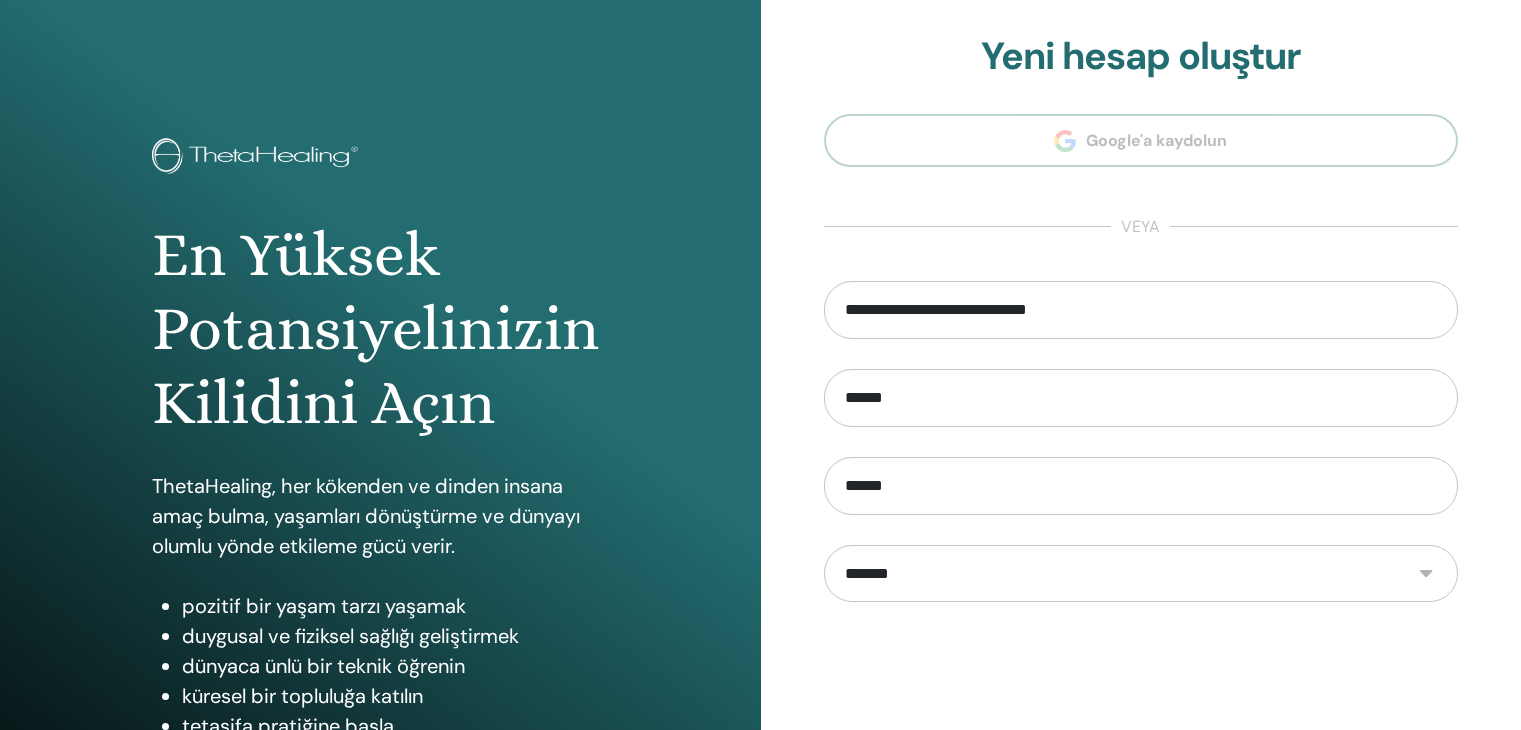 scroll, scrollTop: 0, scrollLeft: 0, axis: both 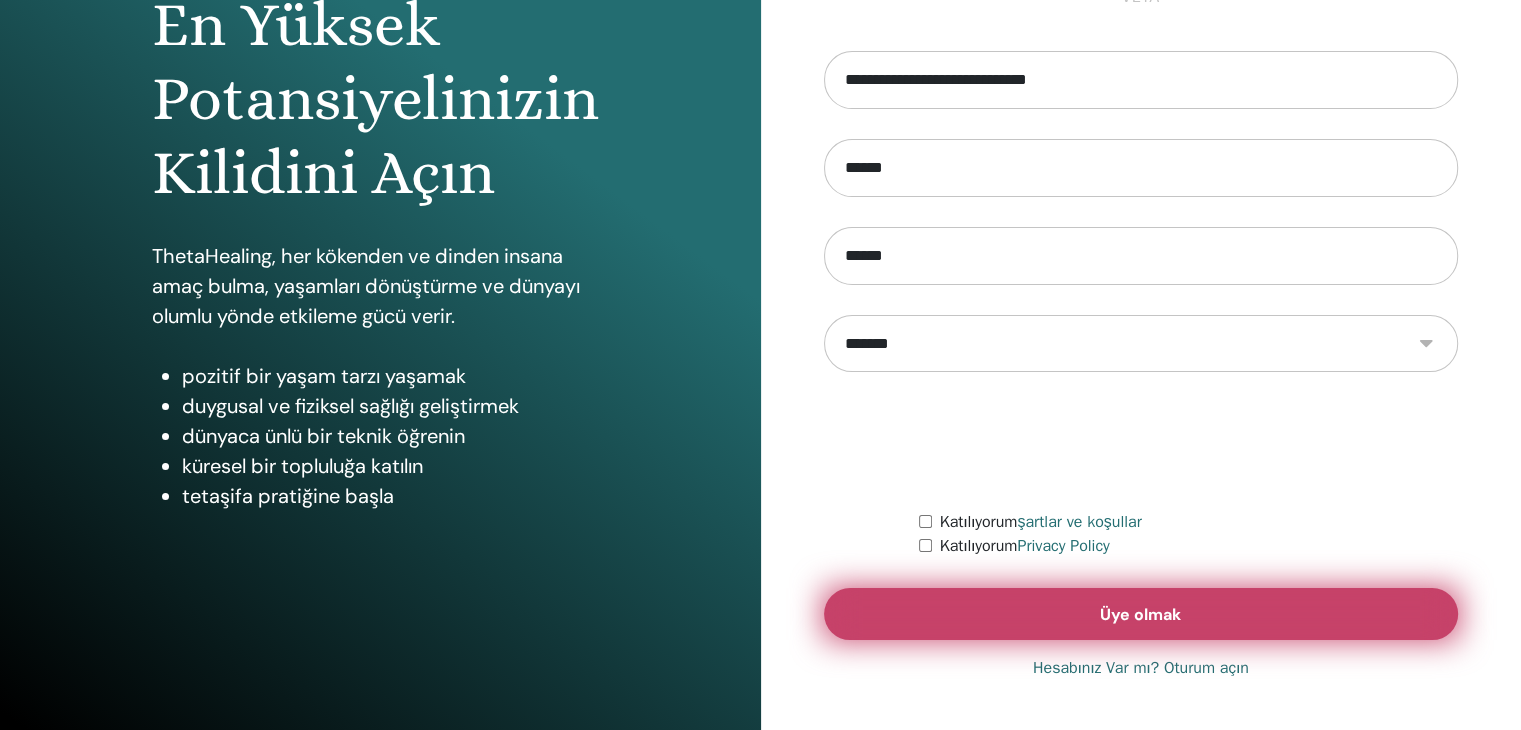 click on "Üye olmak" at bounding box center (1140, 614) 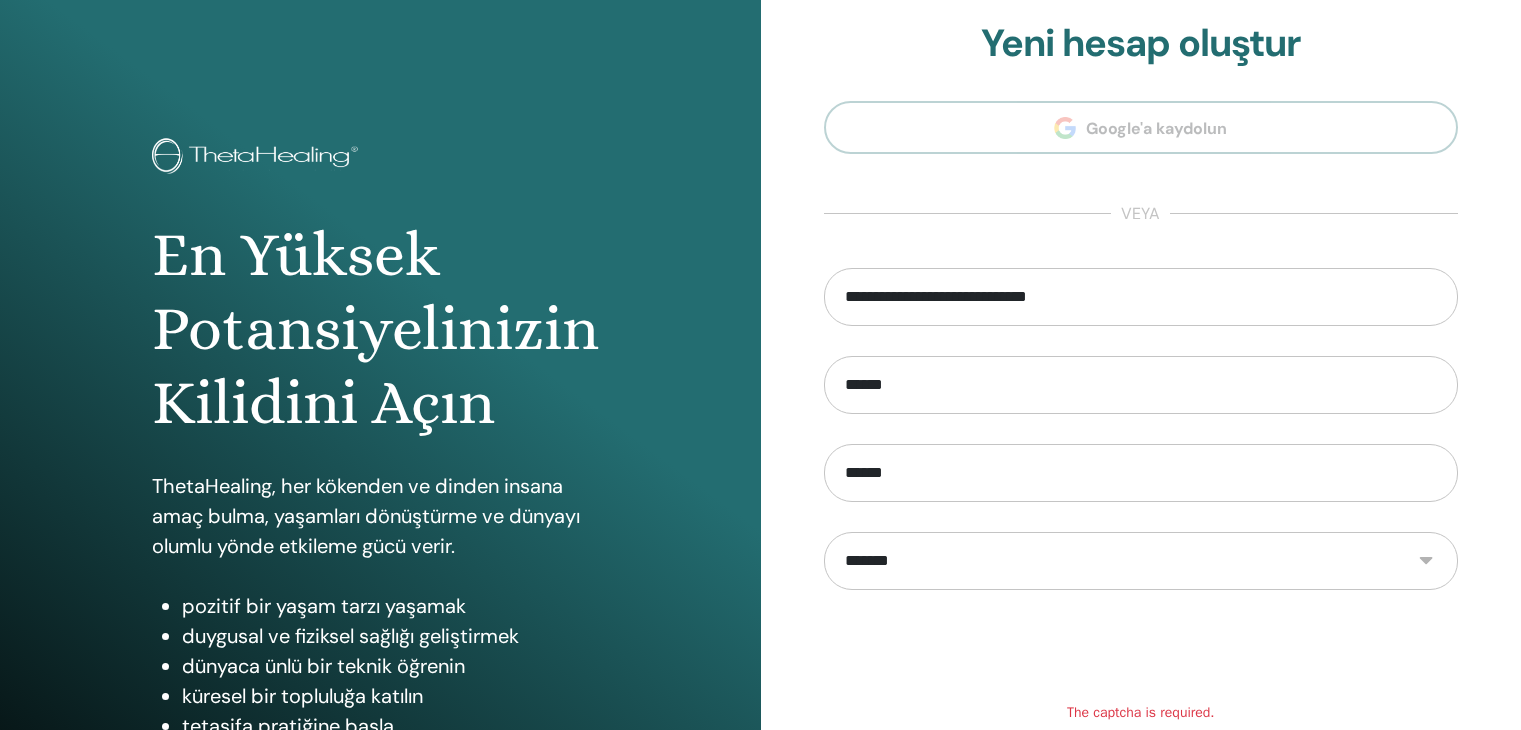 scroll, scrollTop: 0, scrollLeft: 0, axis: both 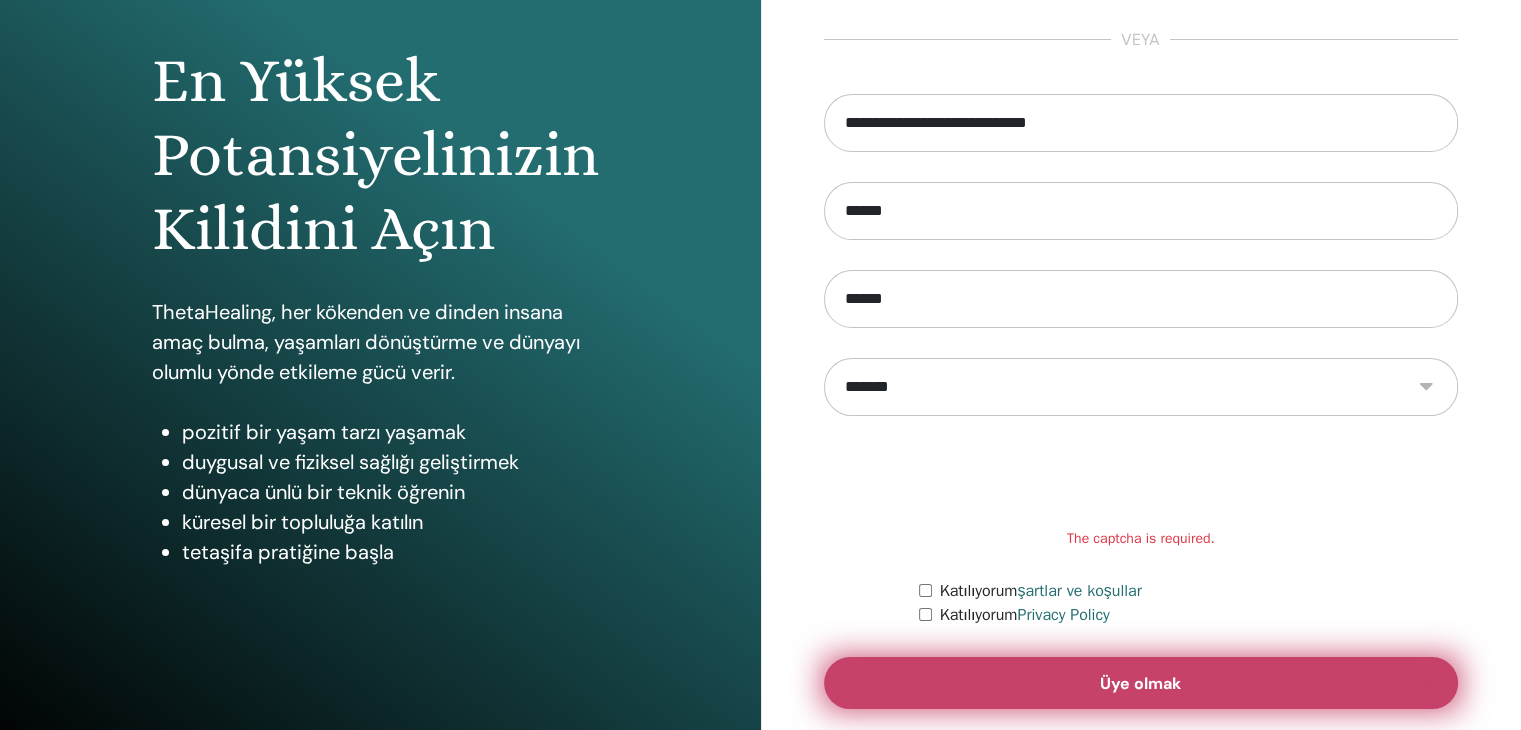 click on "Üye olmak" at bounding box center (1141, 683) 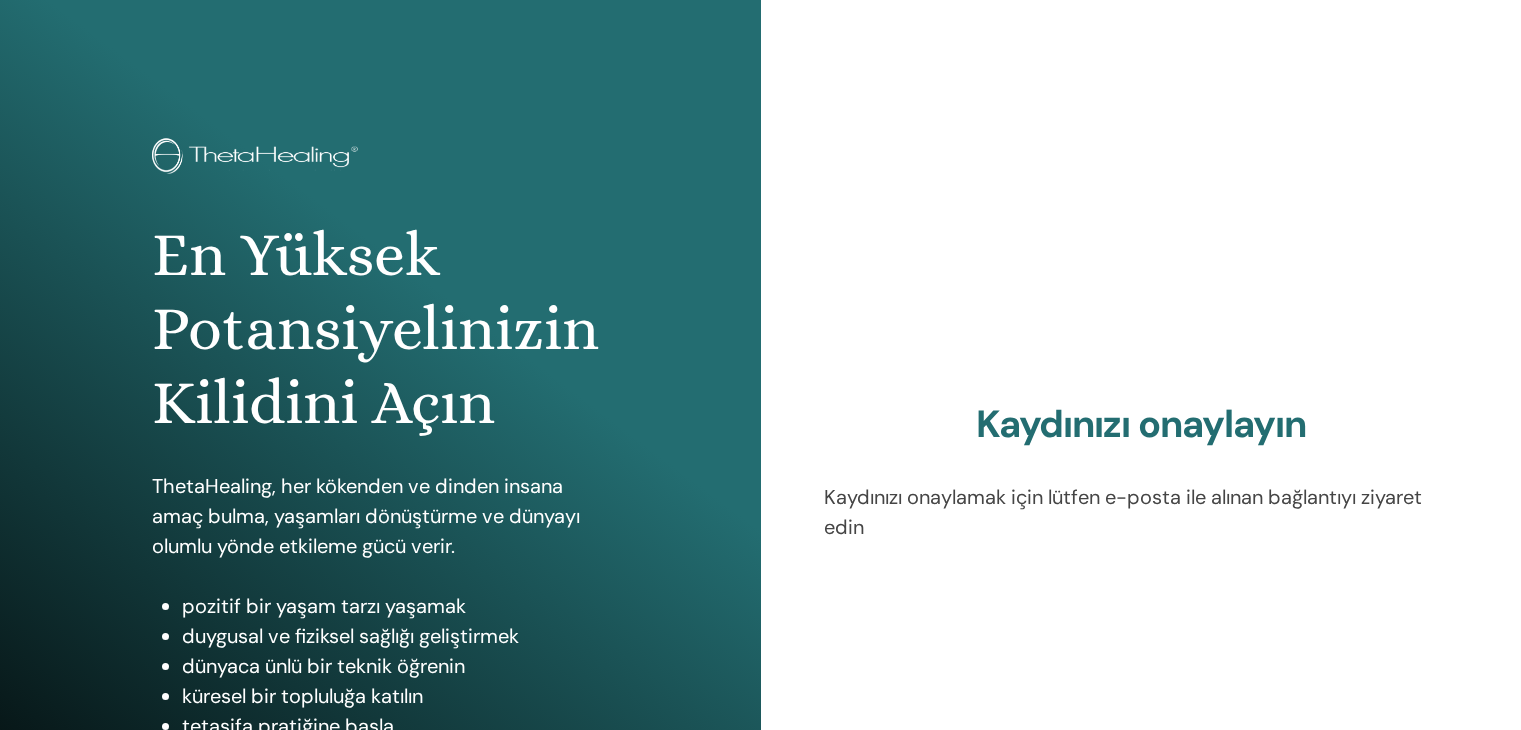 scroll, scrollTop: 0, scrollLeft: 0, axis: both 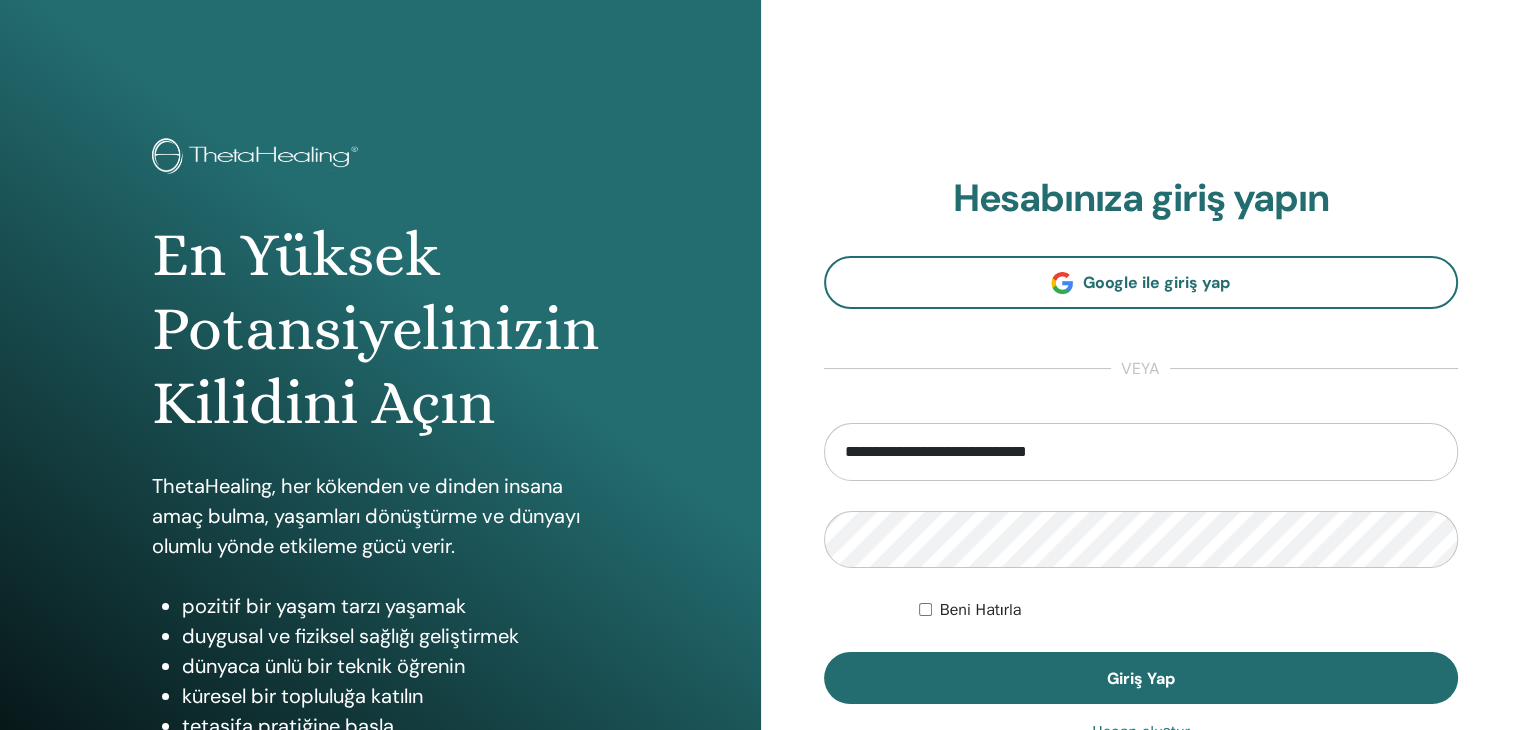 type on "**********" 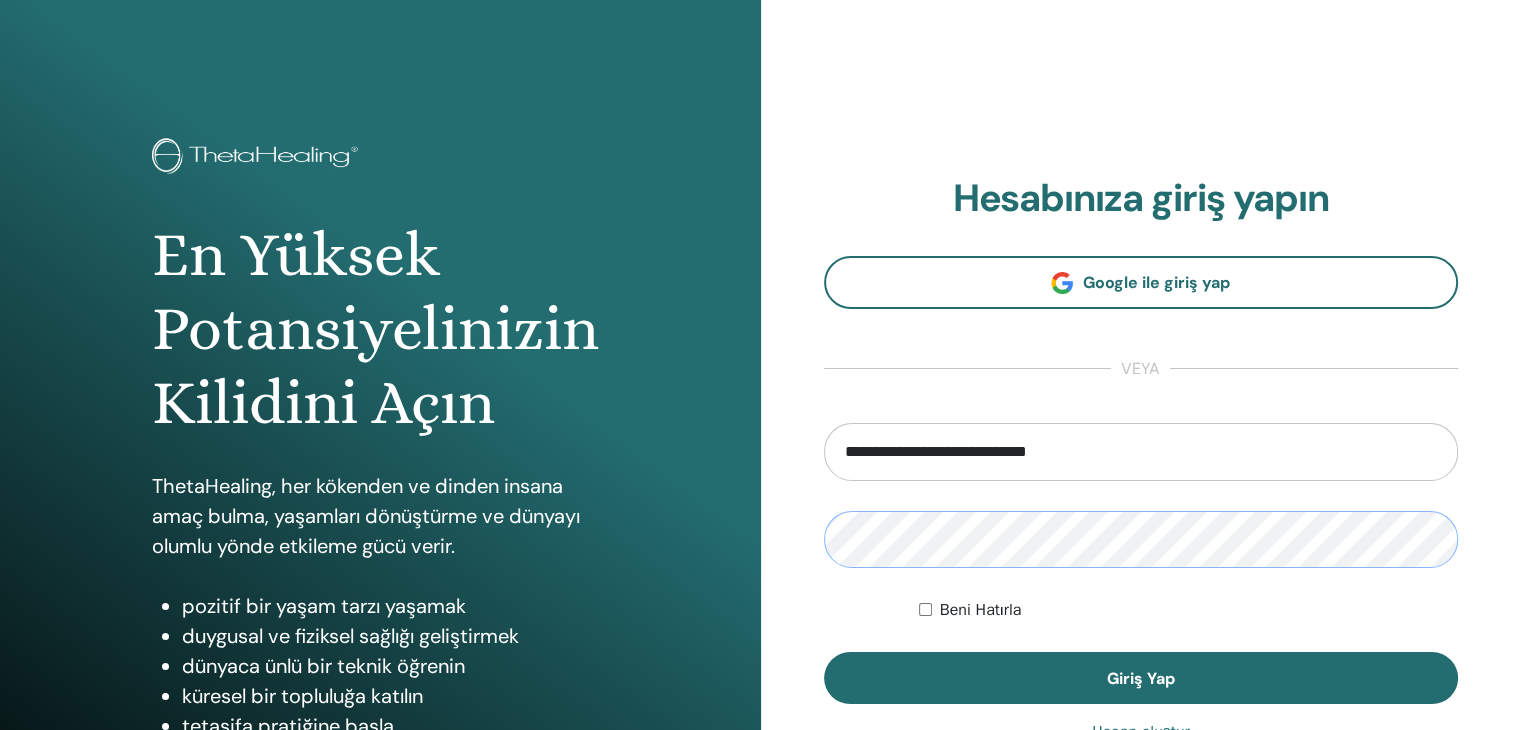 click on "Giriş Yap" at bounding box center (1141, 678) 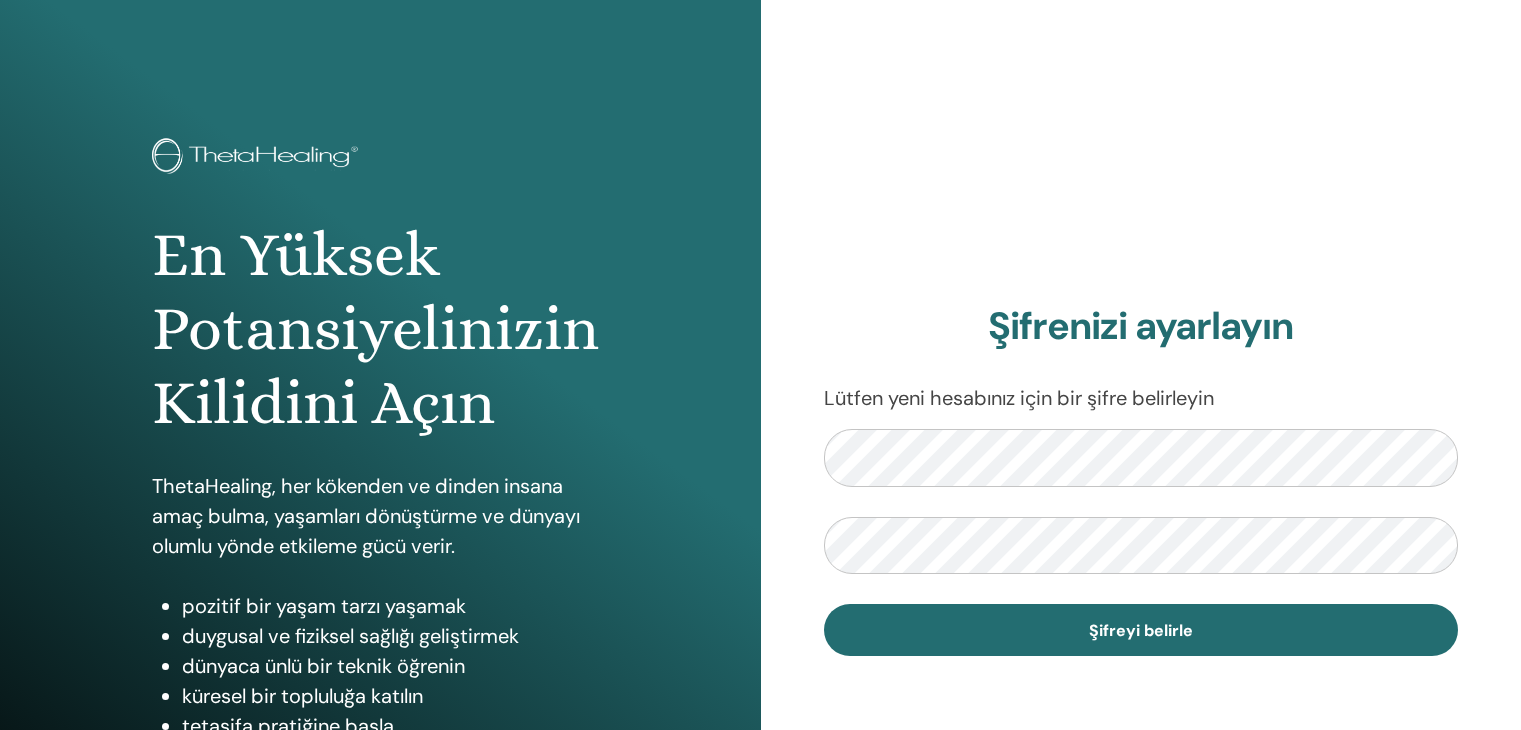 scroll, scrollTop: 0, scrollLeft: 0, axis: both 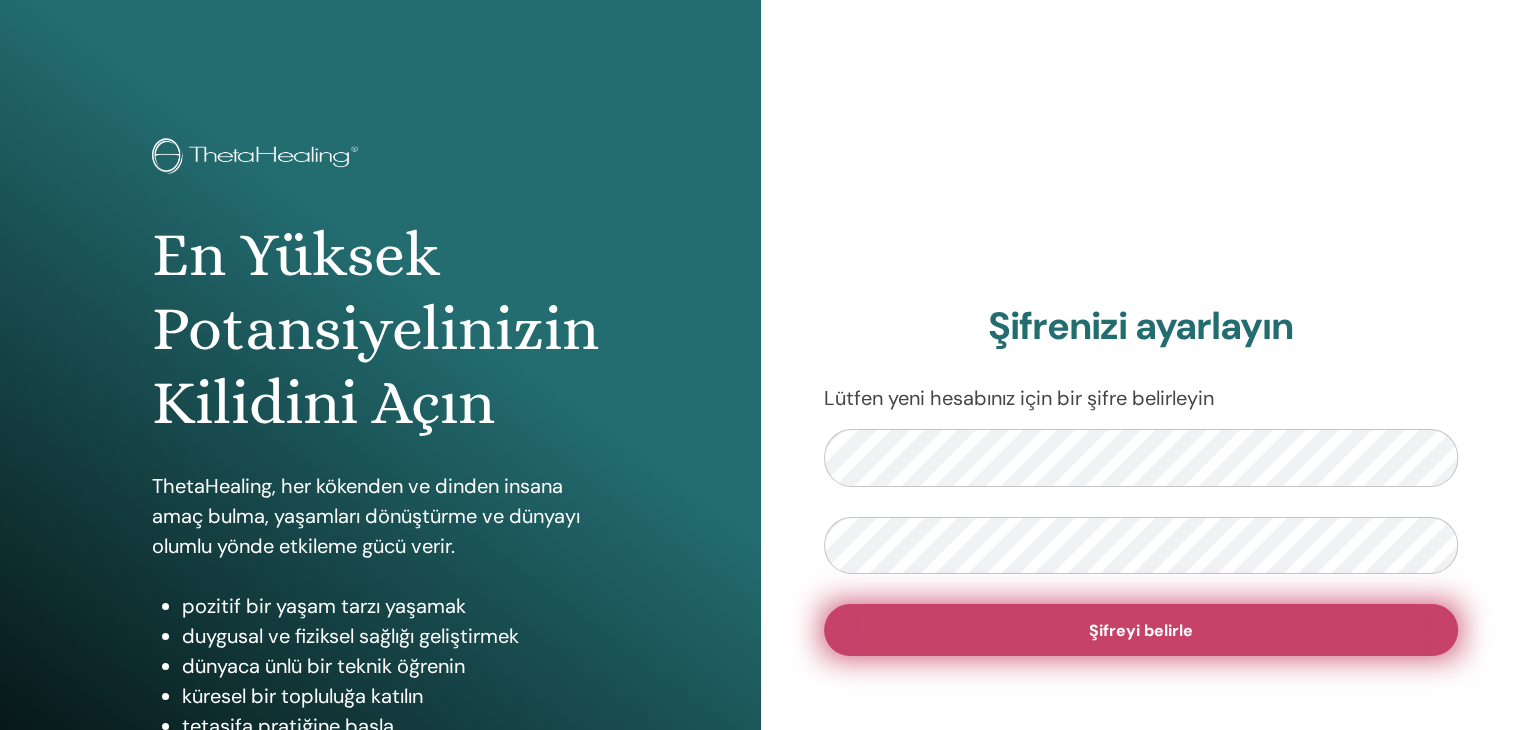 click on "Şifreyi belirle" at bounding box center [1141, 630] 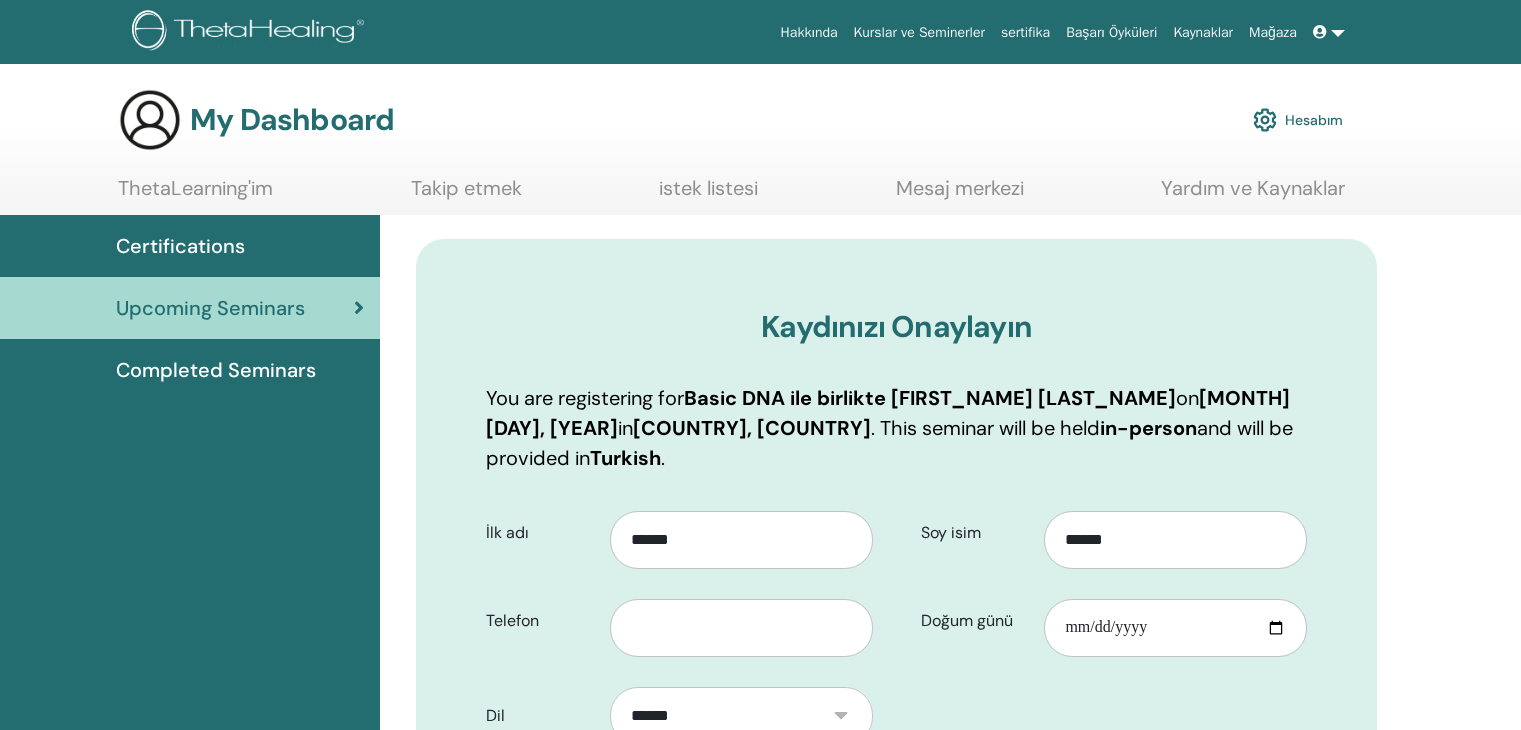 scroll, scrollTop: 0, scrollLeft: 0, axis: both 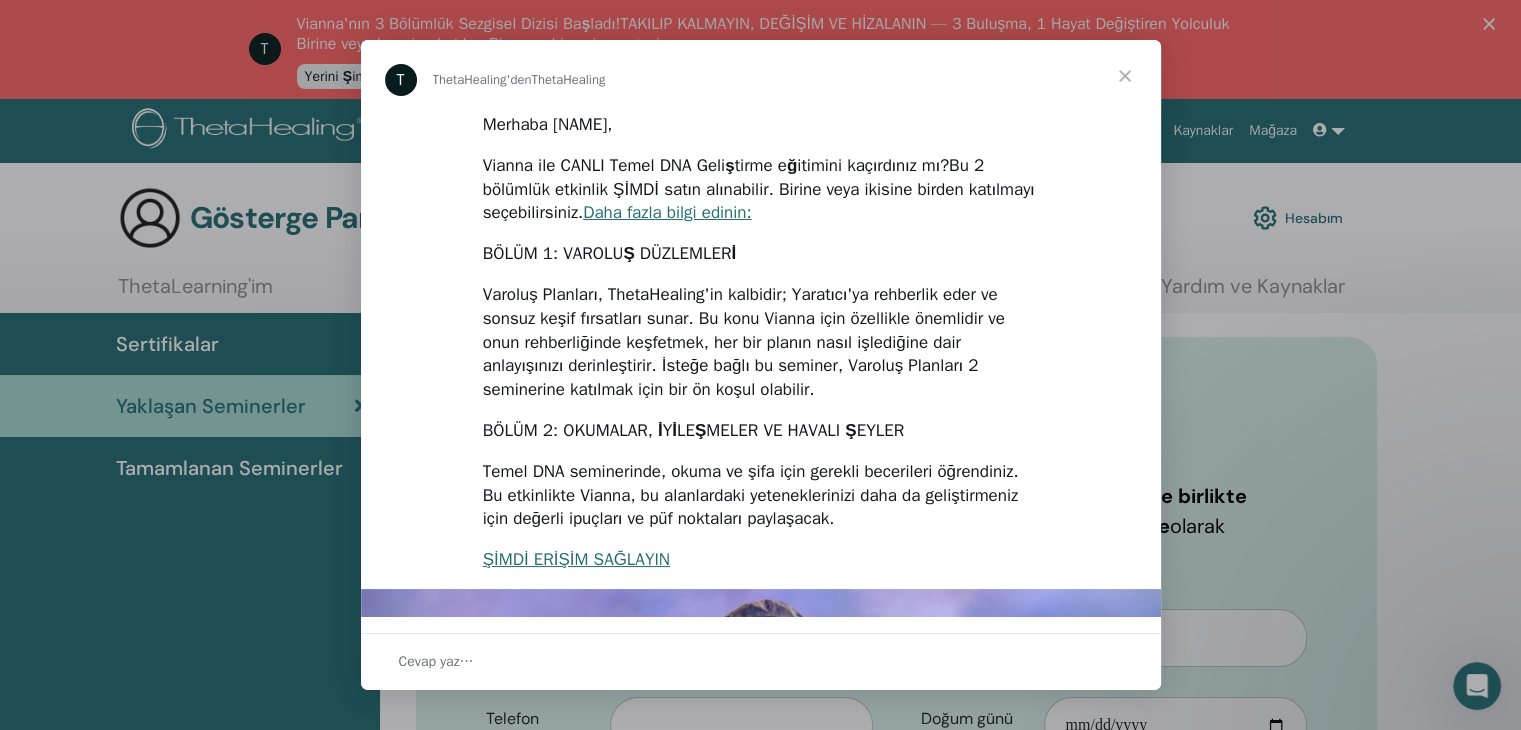 click at bounding box center (1125, 76) 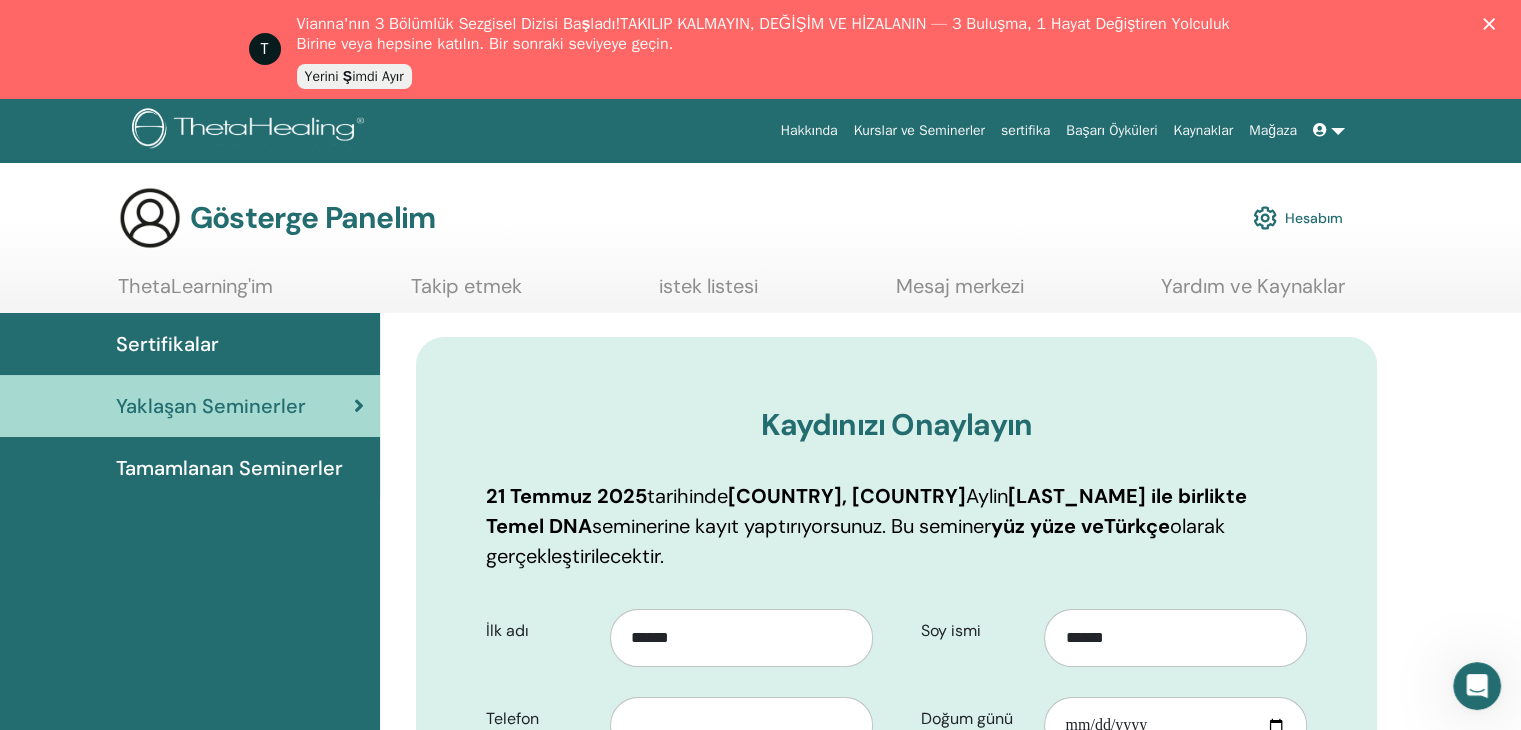 click at bounding box center [1322, 130] 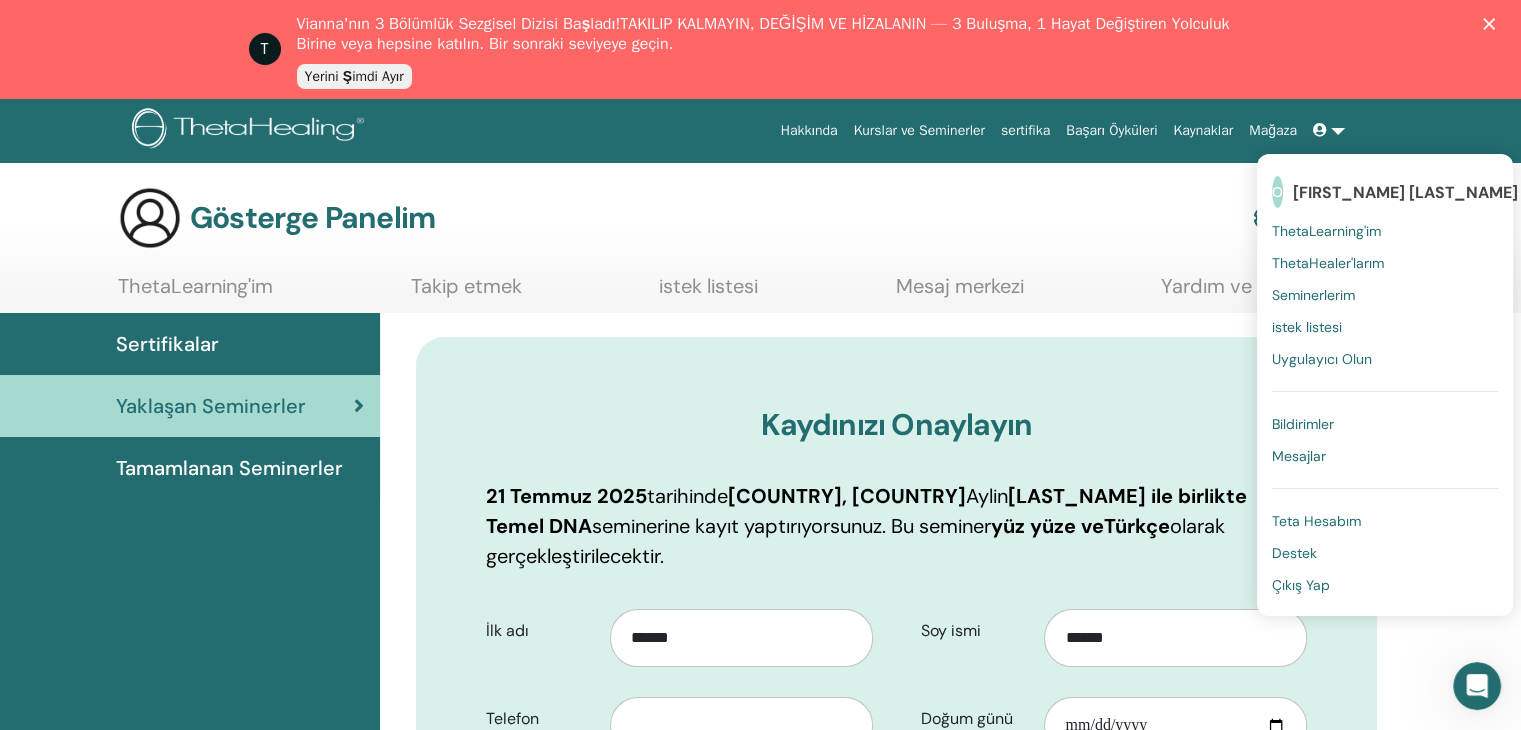click on "Çıkış Yap" at bounding box center (1385, 585) 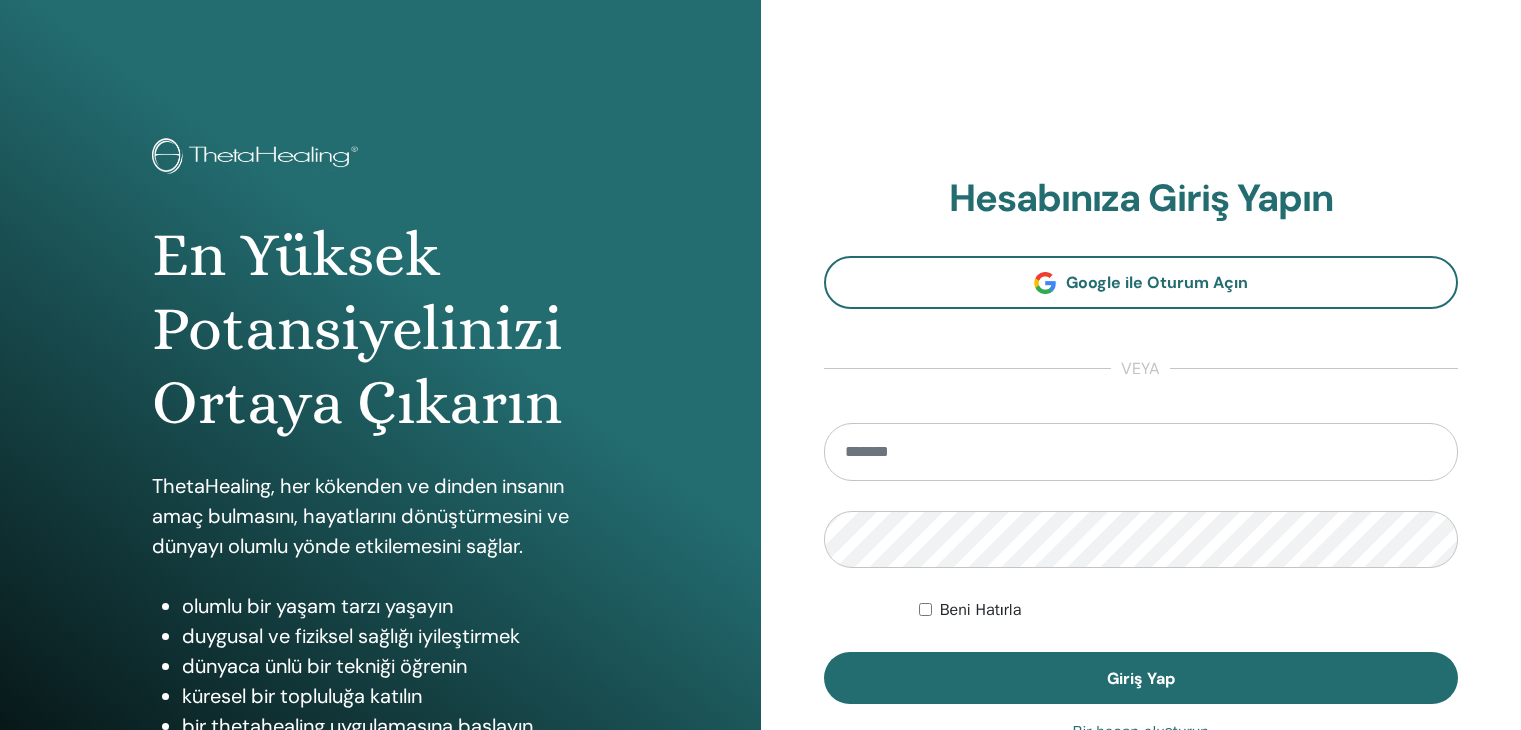 scroll, scrollTop: 0, scrollLeft: 0, axis: both 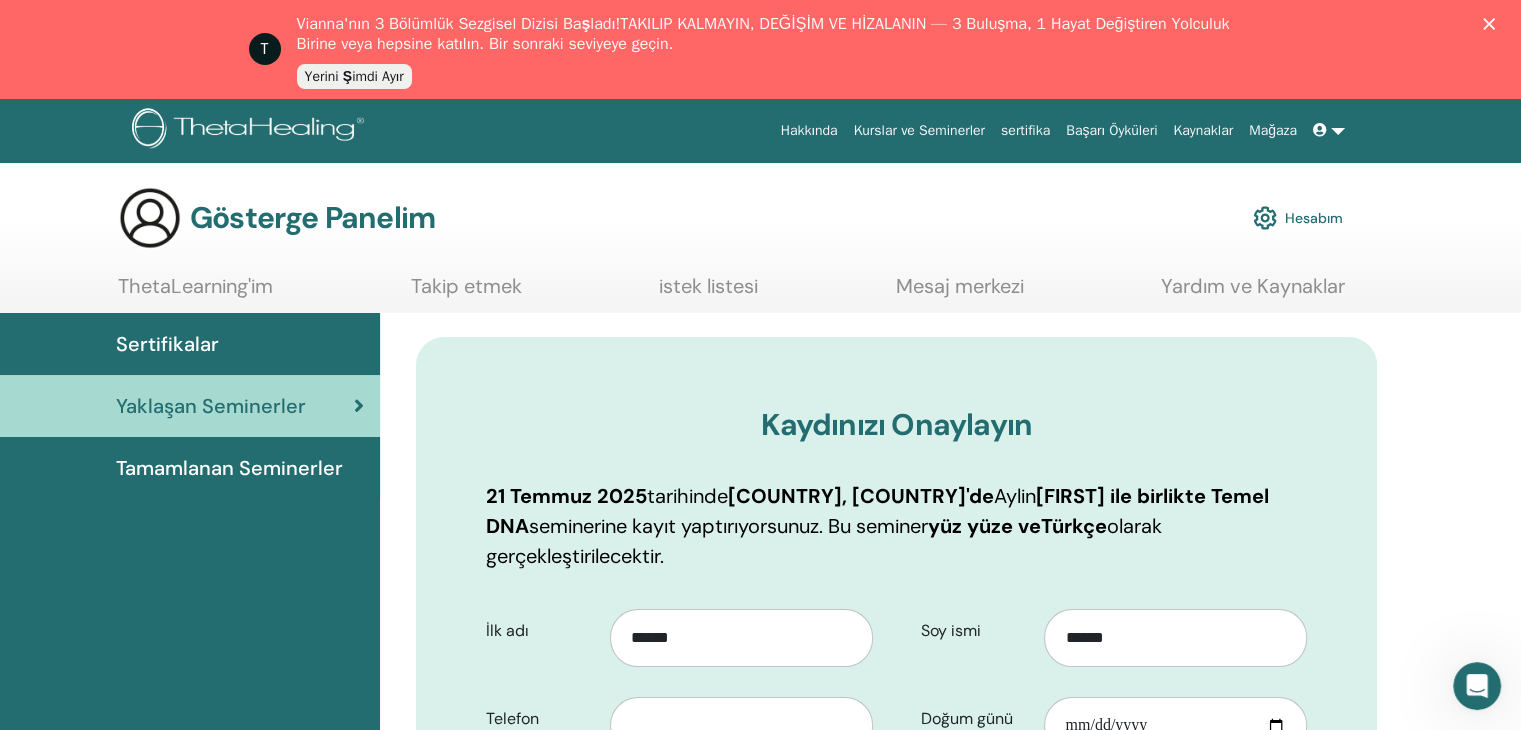 click 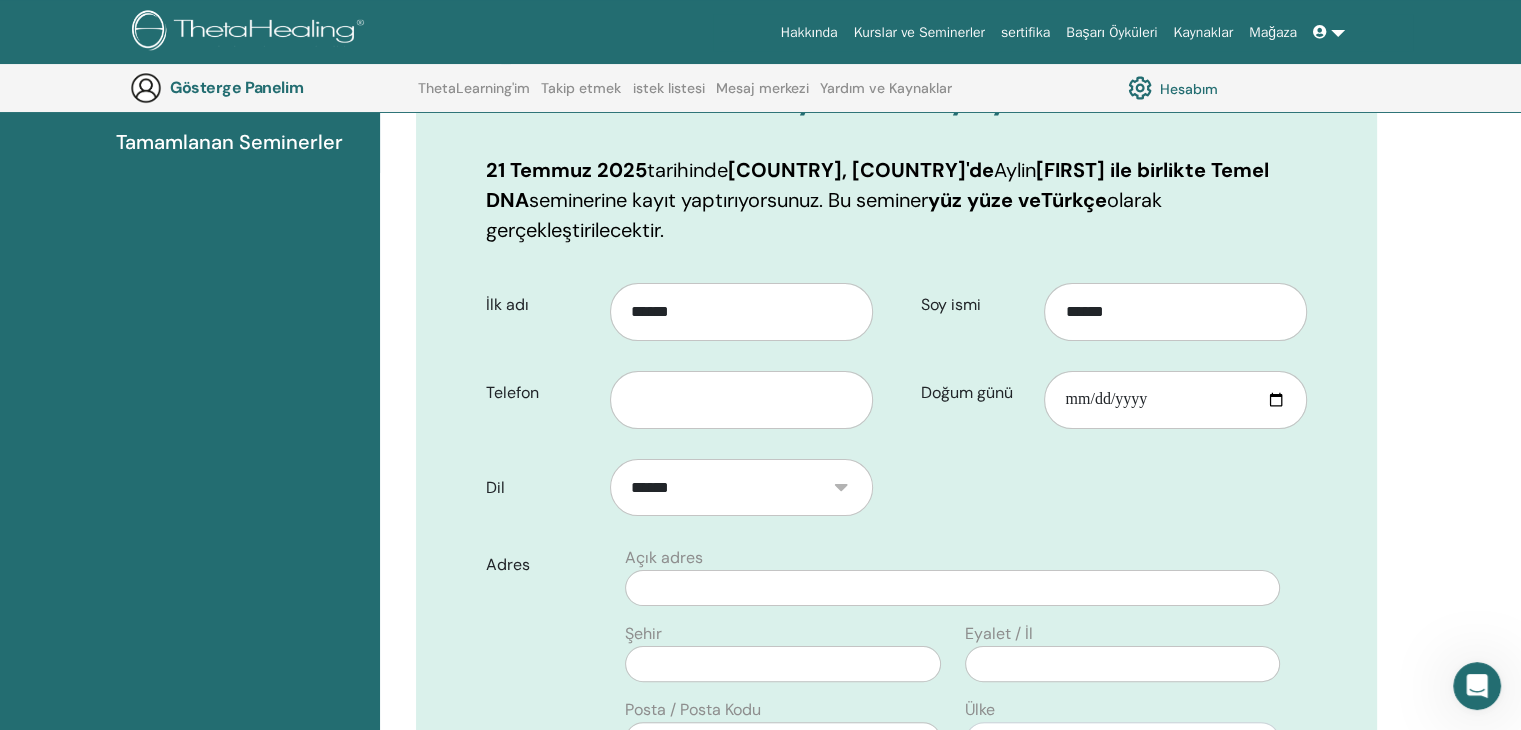 scroll, scrollTop: 288, scrollLeft: 0, axis: vertical 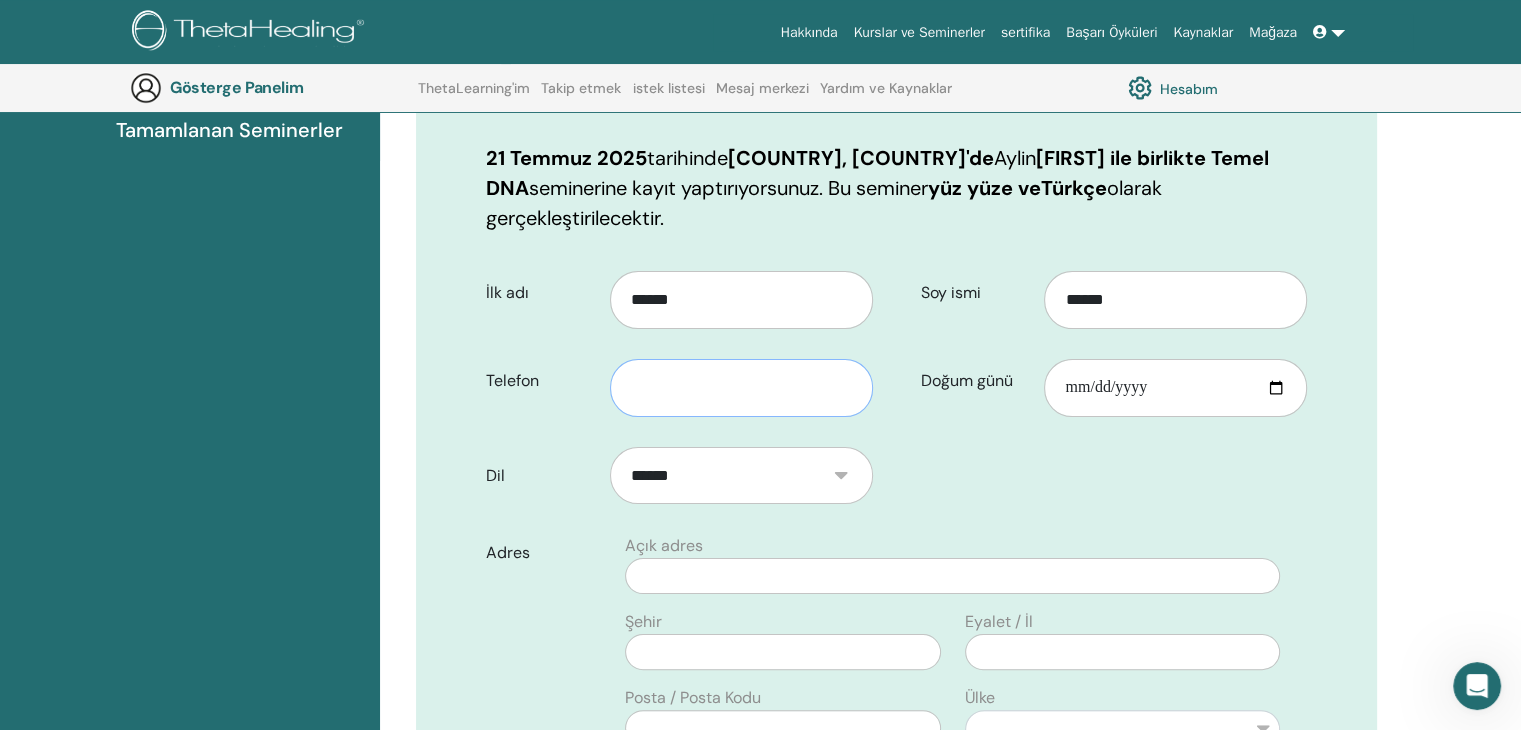 click at bounding box center (741, 388) 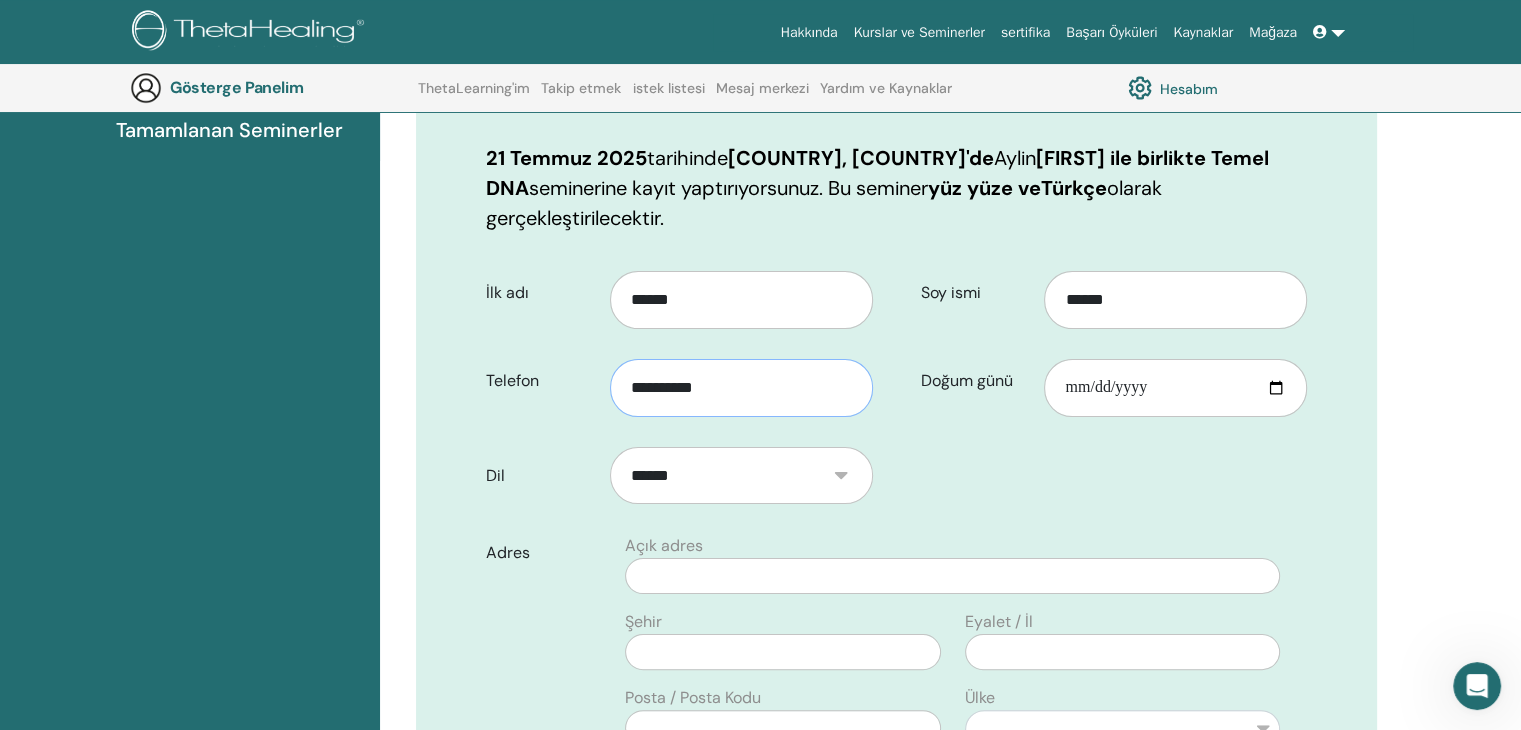 type on "**********" 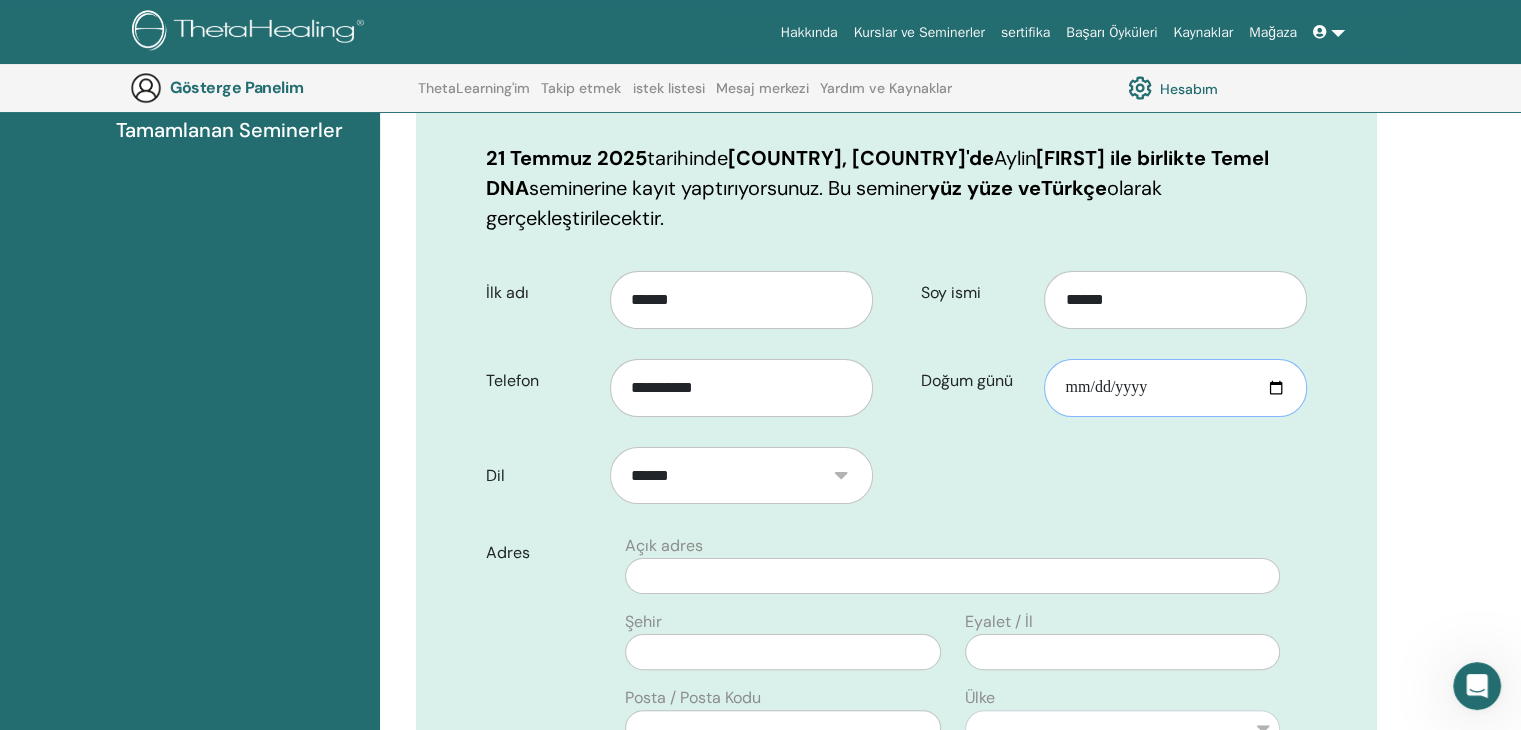 click on "Doğum günü" at bounding box center (1175, 388) 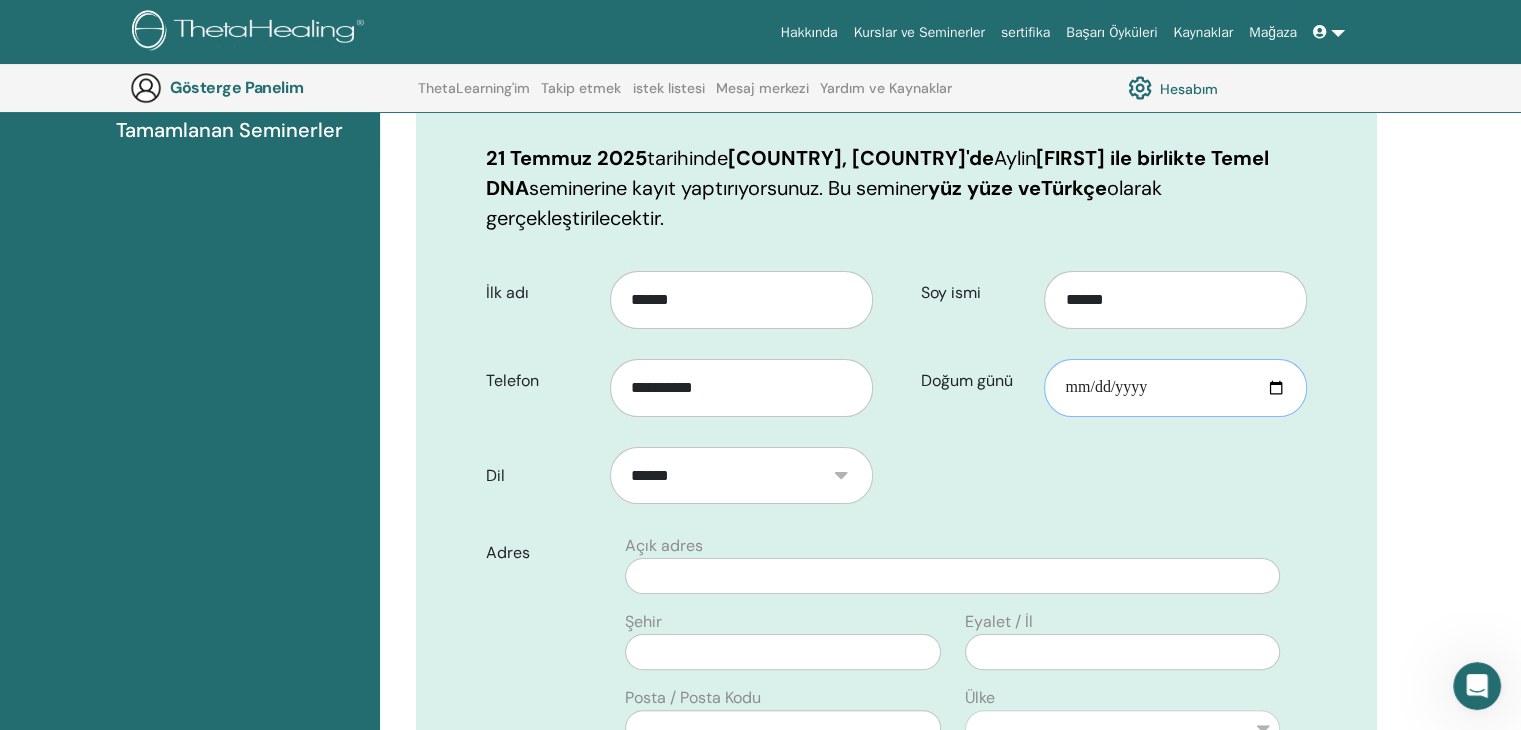type on "**********" 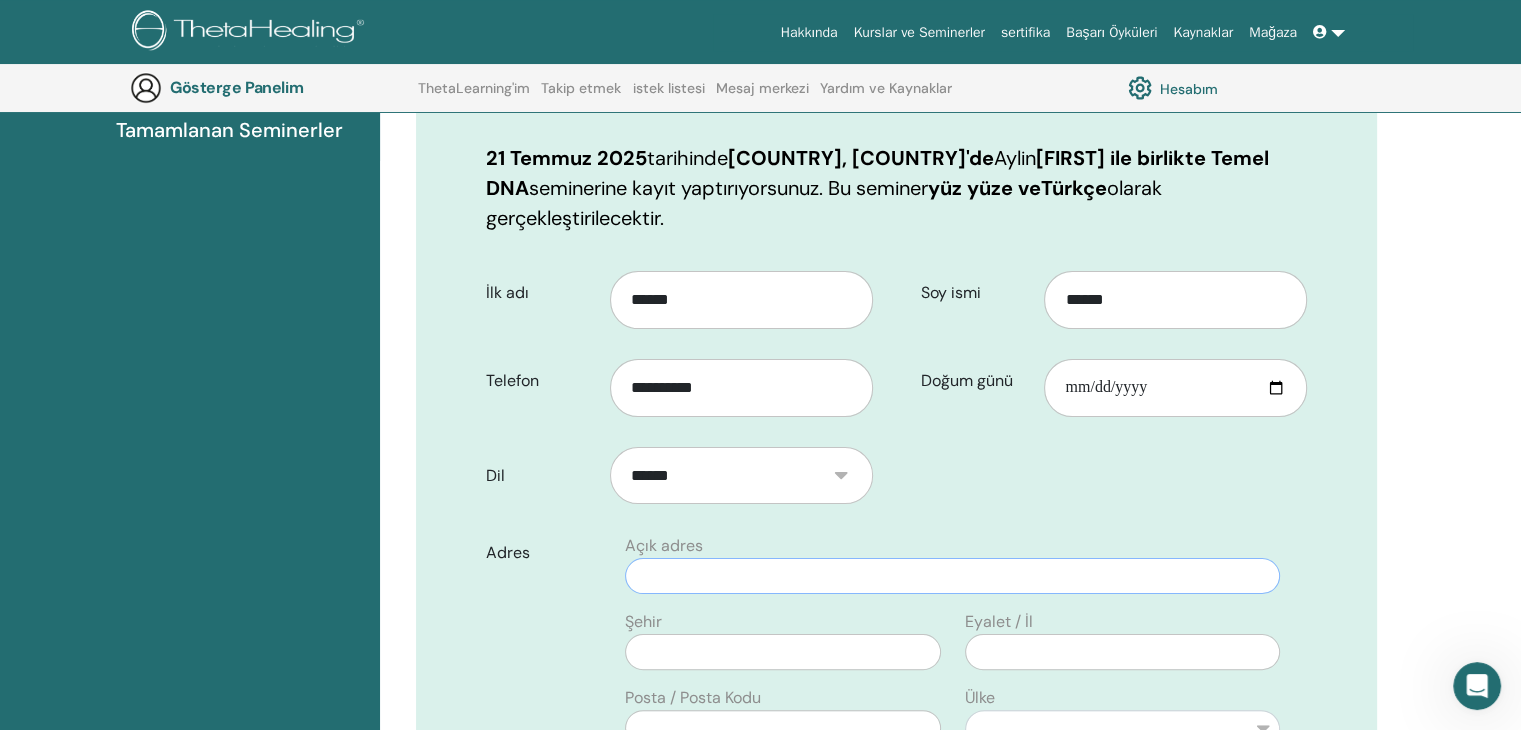 click at bounding box center (952, 576) 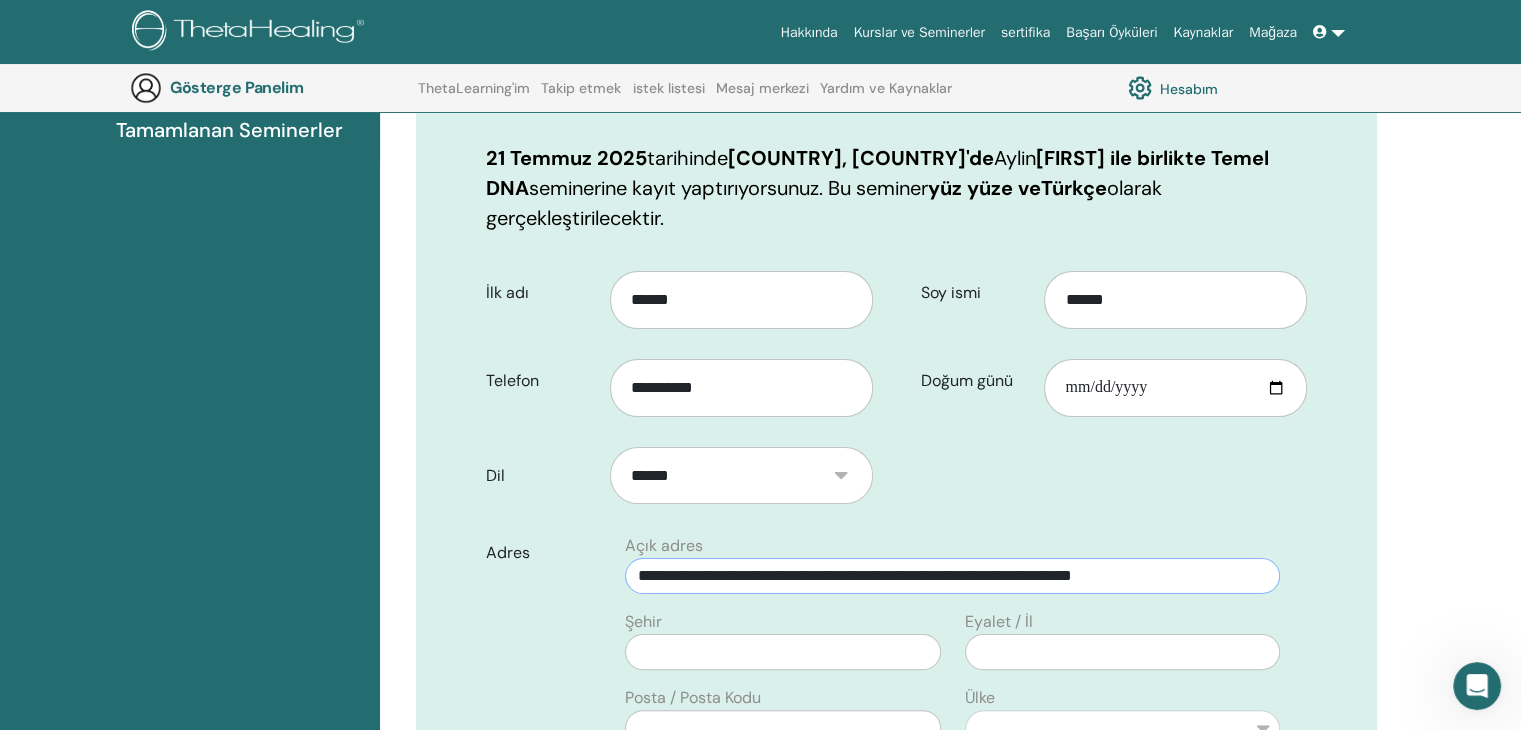 drag, startPoint x: 1248, startPoint y: 576, endPoint x: 1201, endPoint y: 582, distance: 47.38143 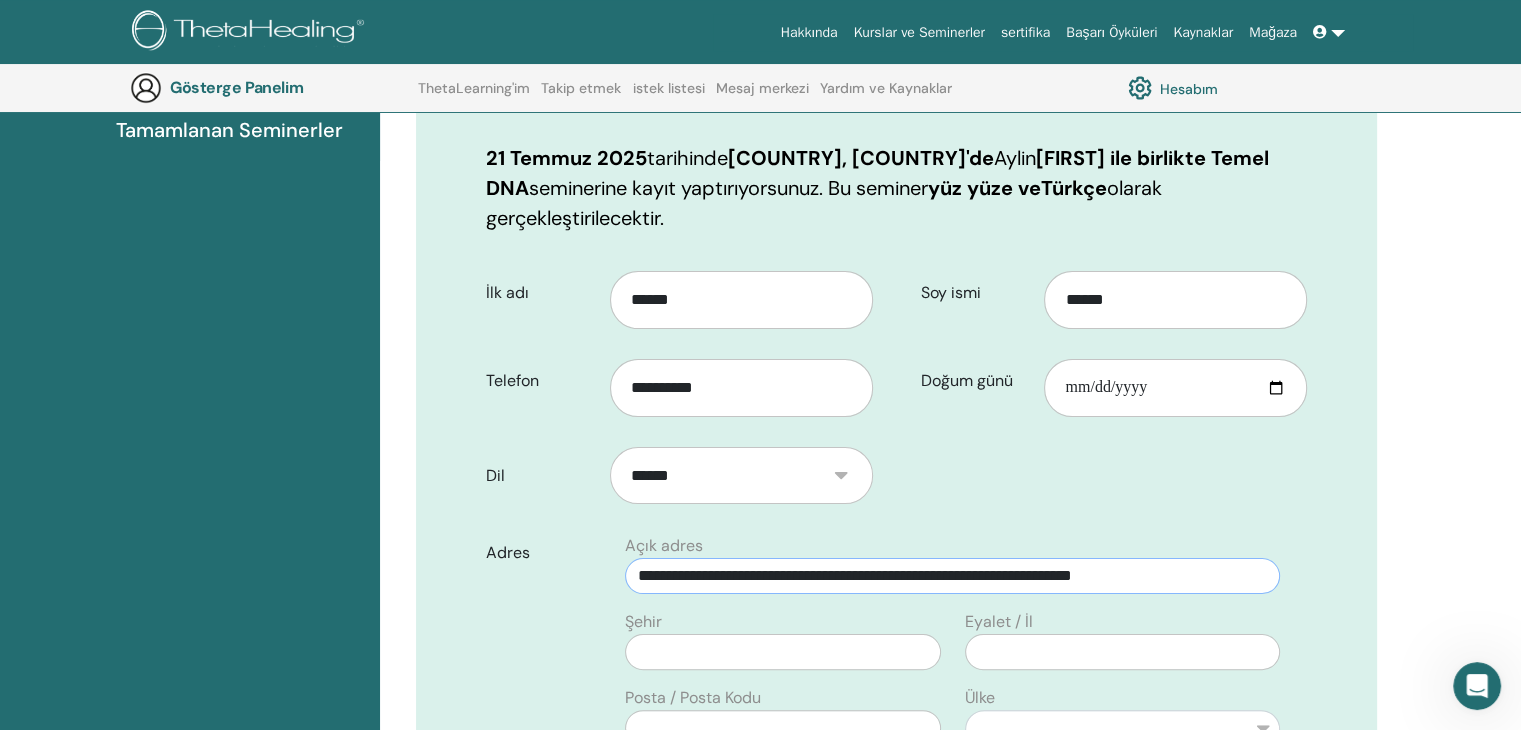 click on "**********" at bounding box center [952, 576] 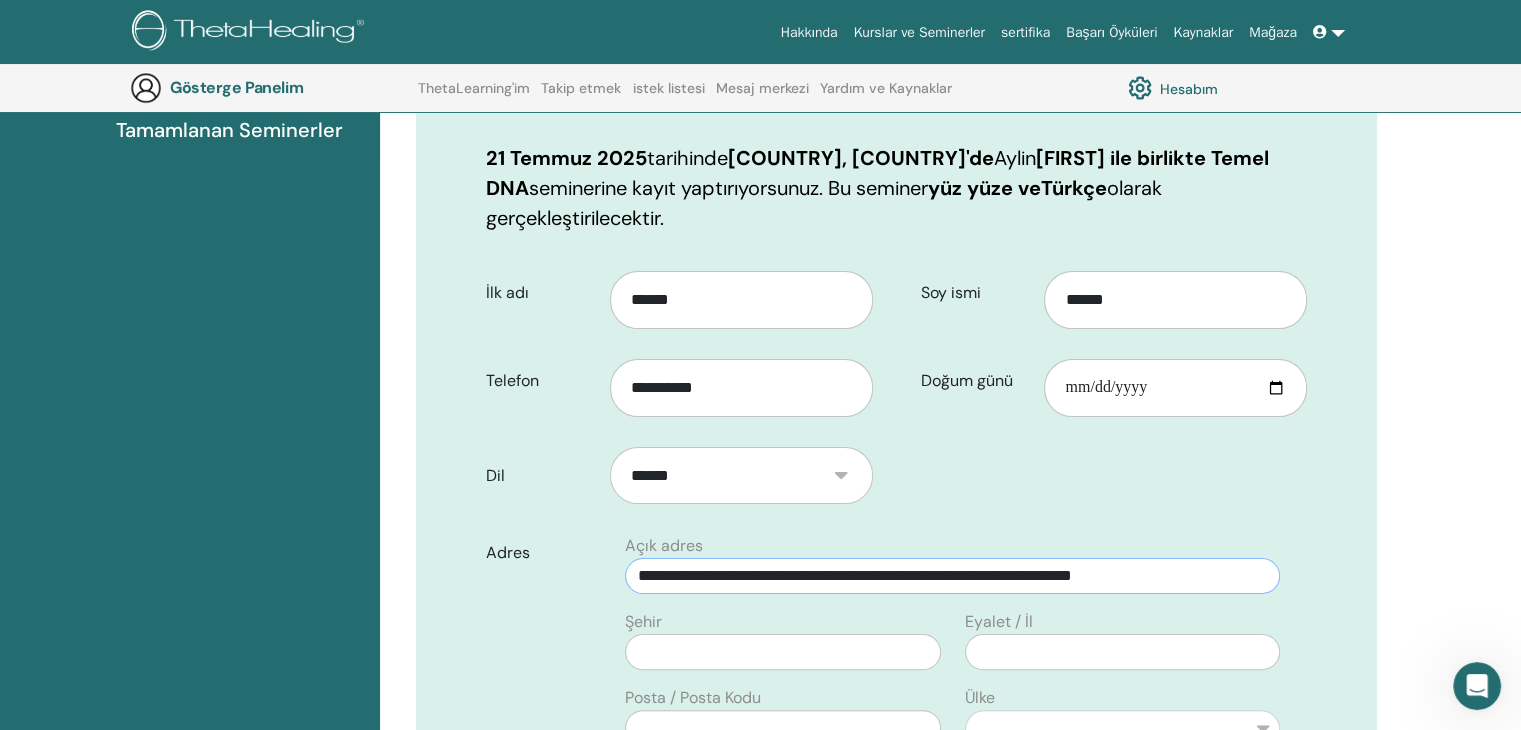 type on "**********" 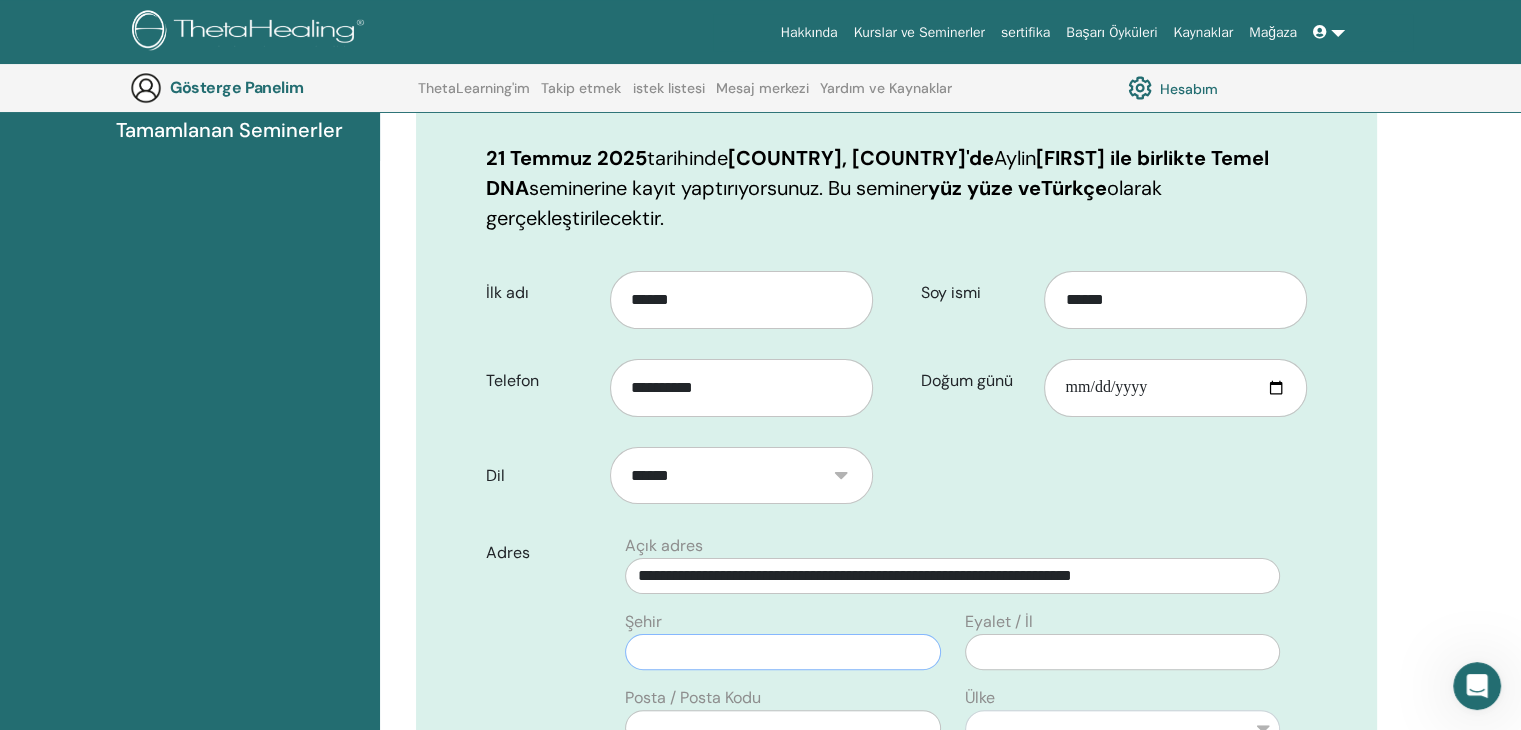 click at bounding box center (782, 652) 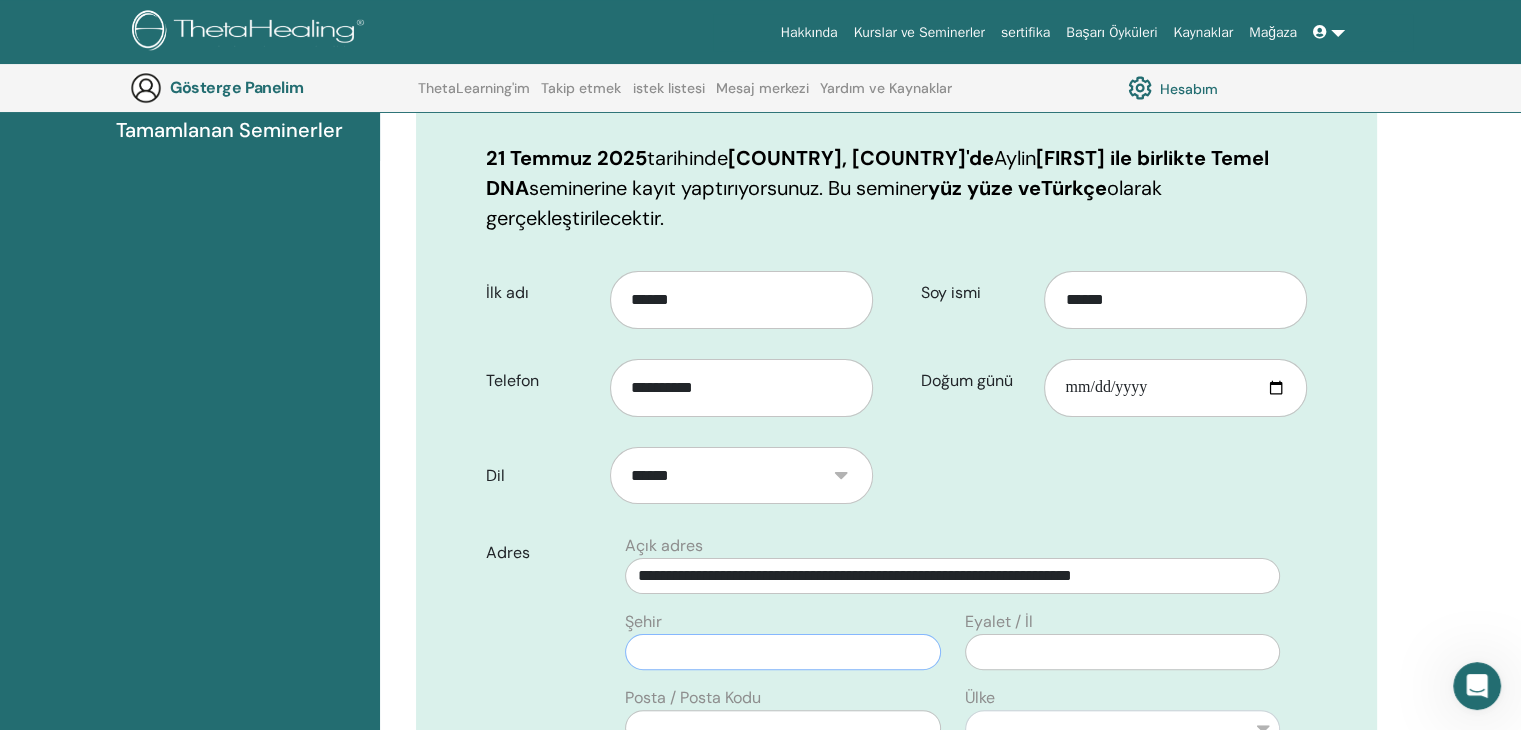 paste on "*****" 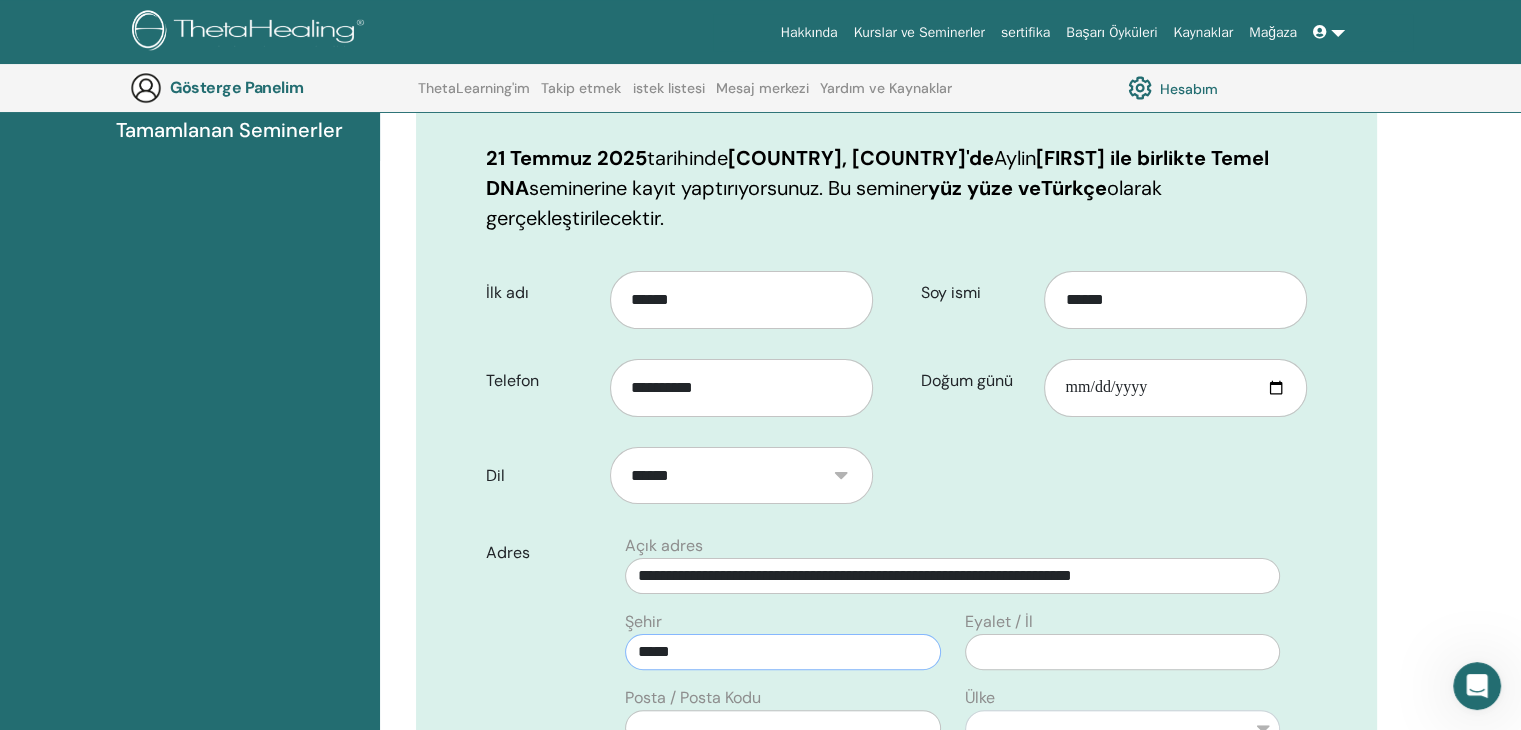 type on "*****" 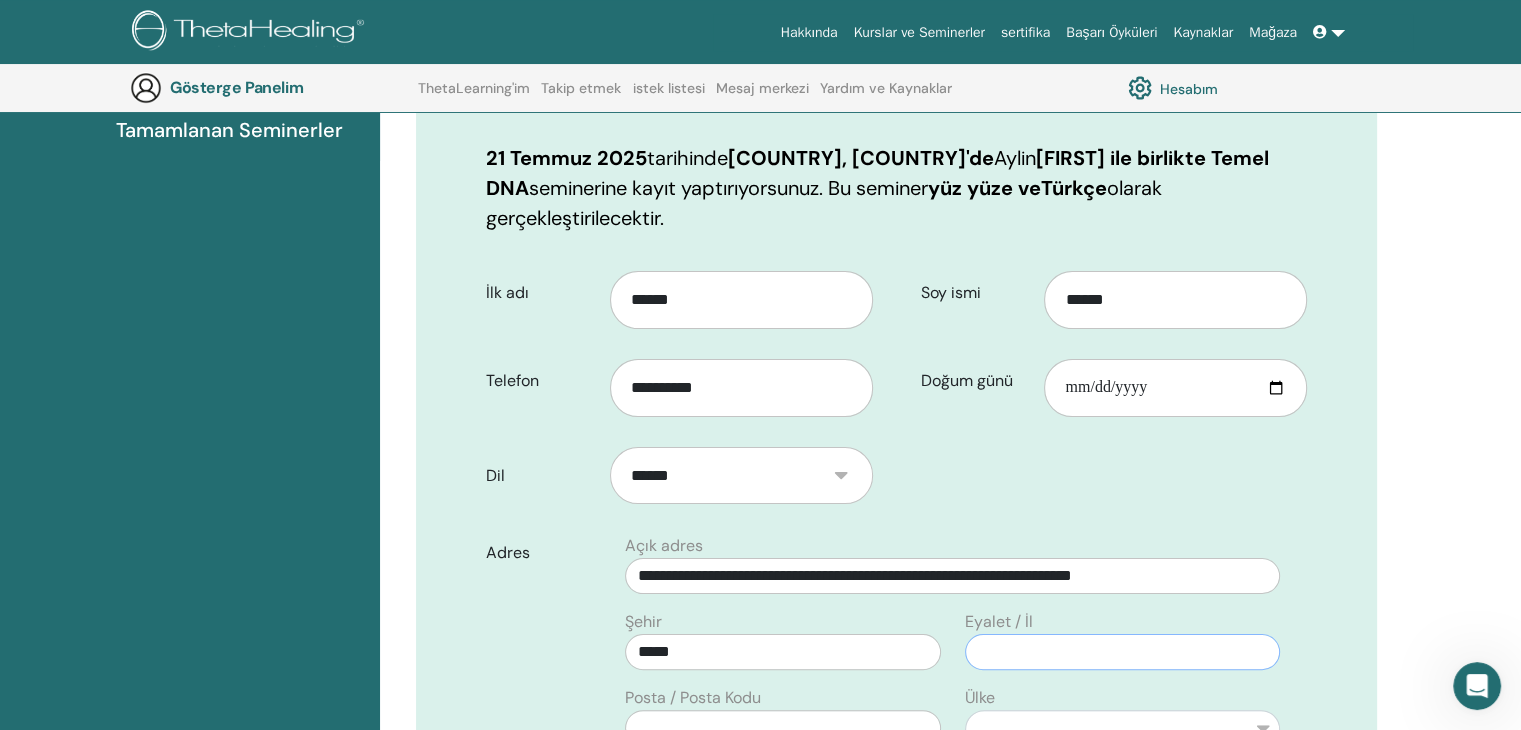 click at bounding box center [1122, 652] 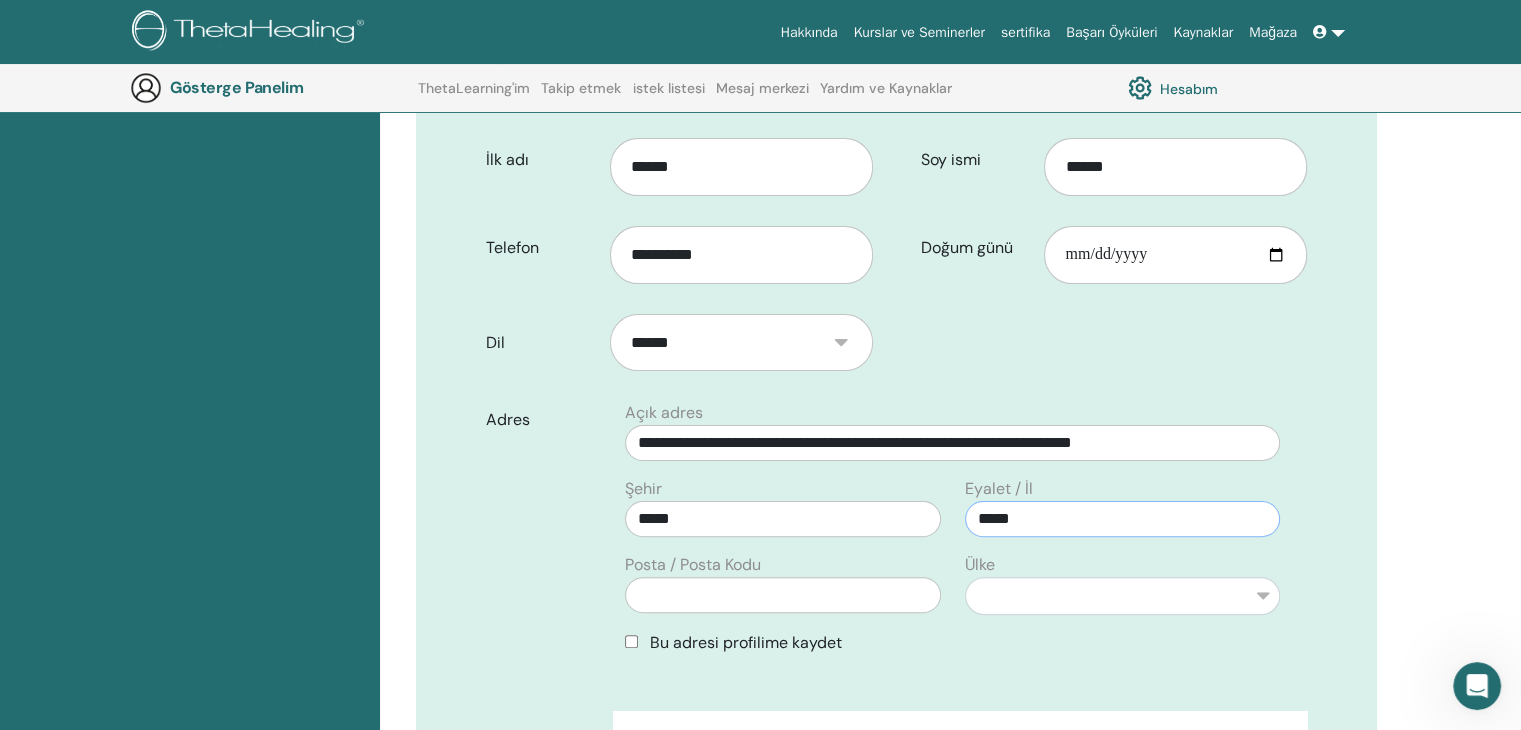 scroll, scrollTop: 514, scrollLeft: 0, axis: vertical 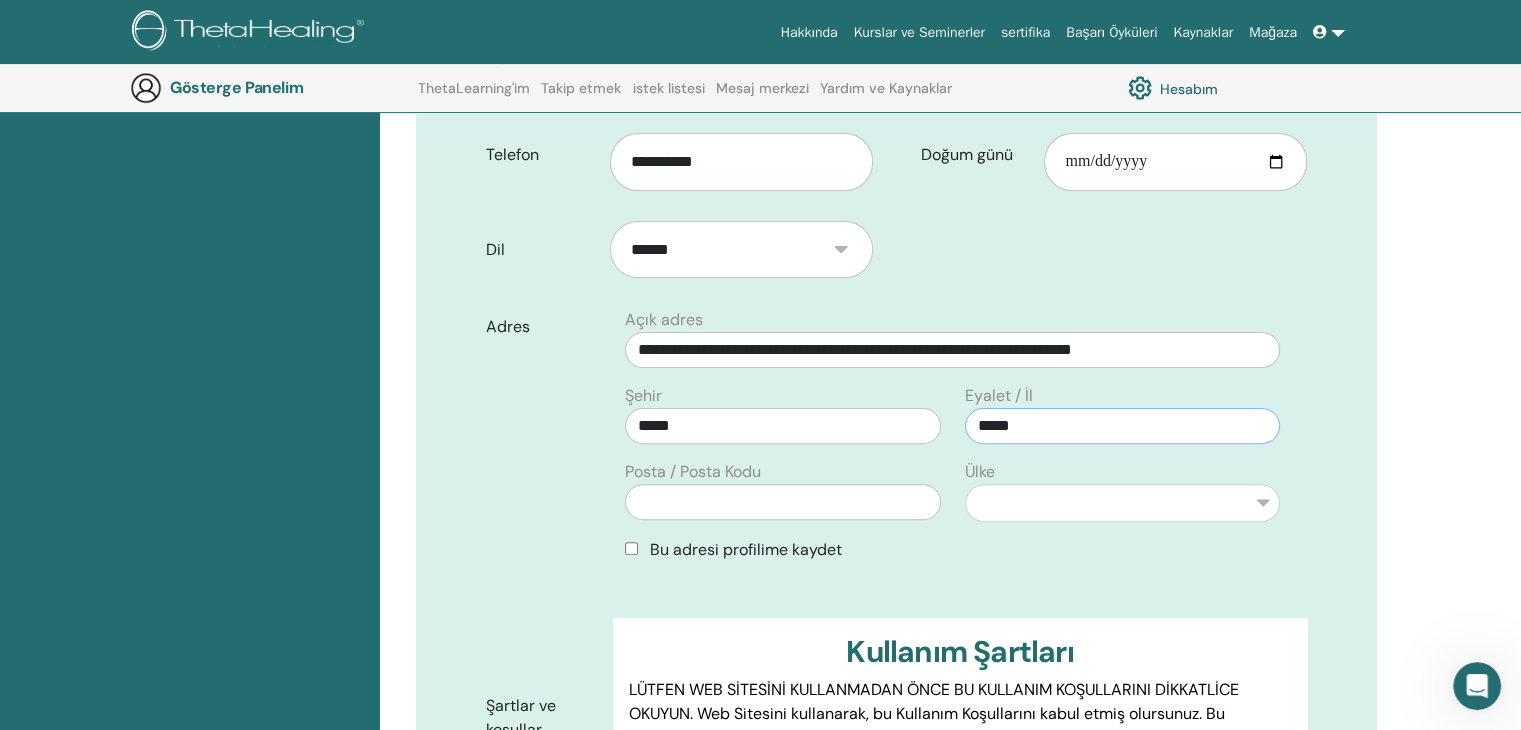 type on "*****" 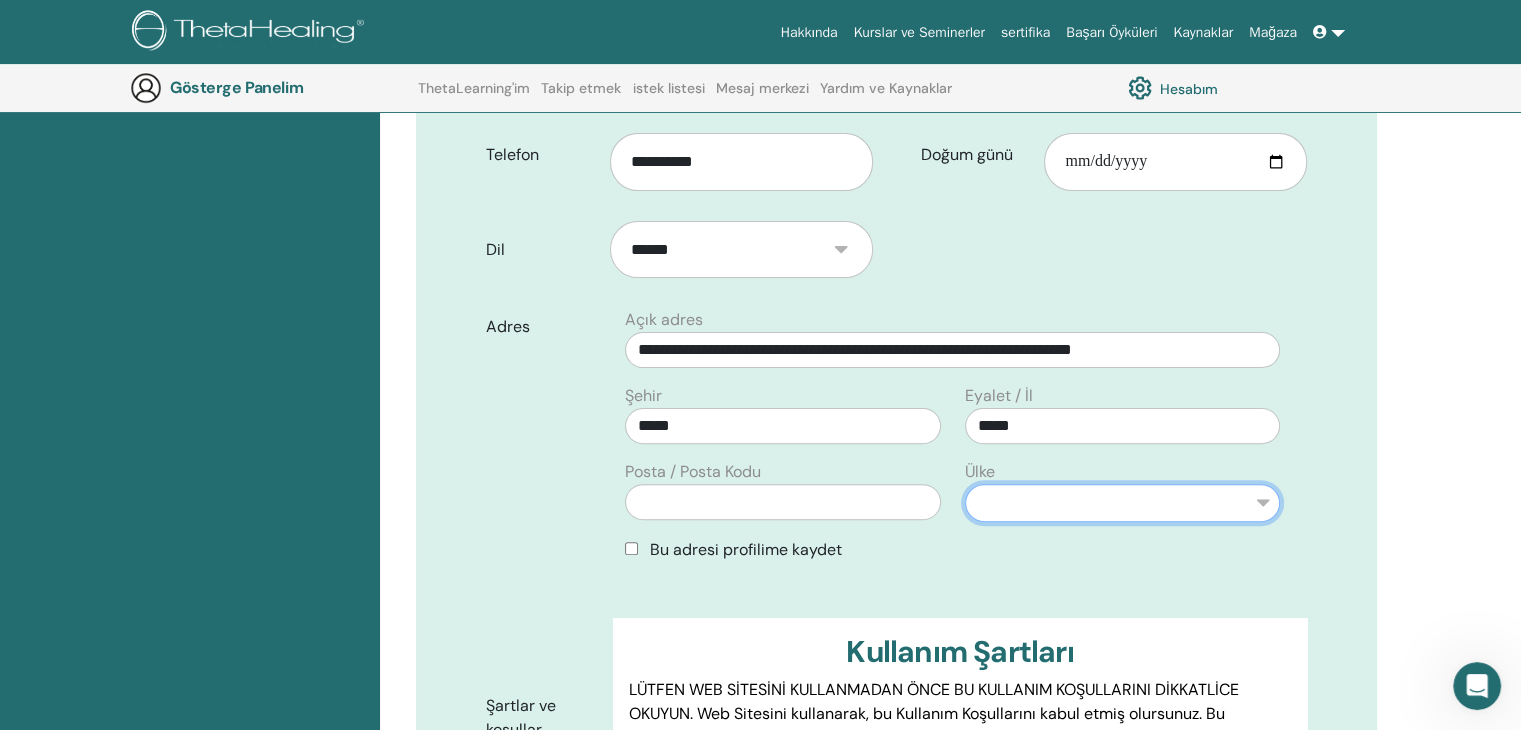 click on "**********" at bounding box center (1122, 503) 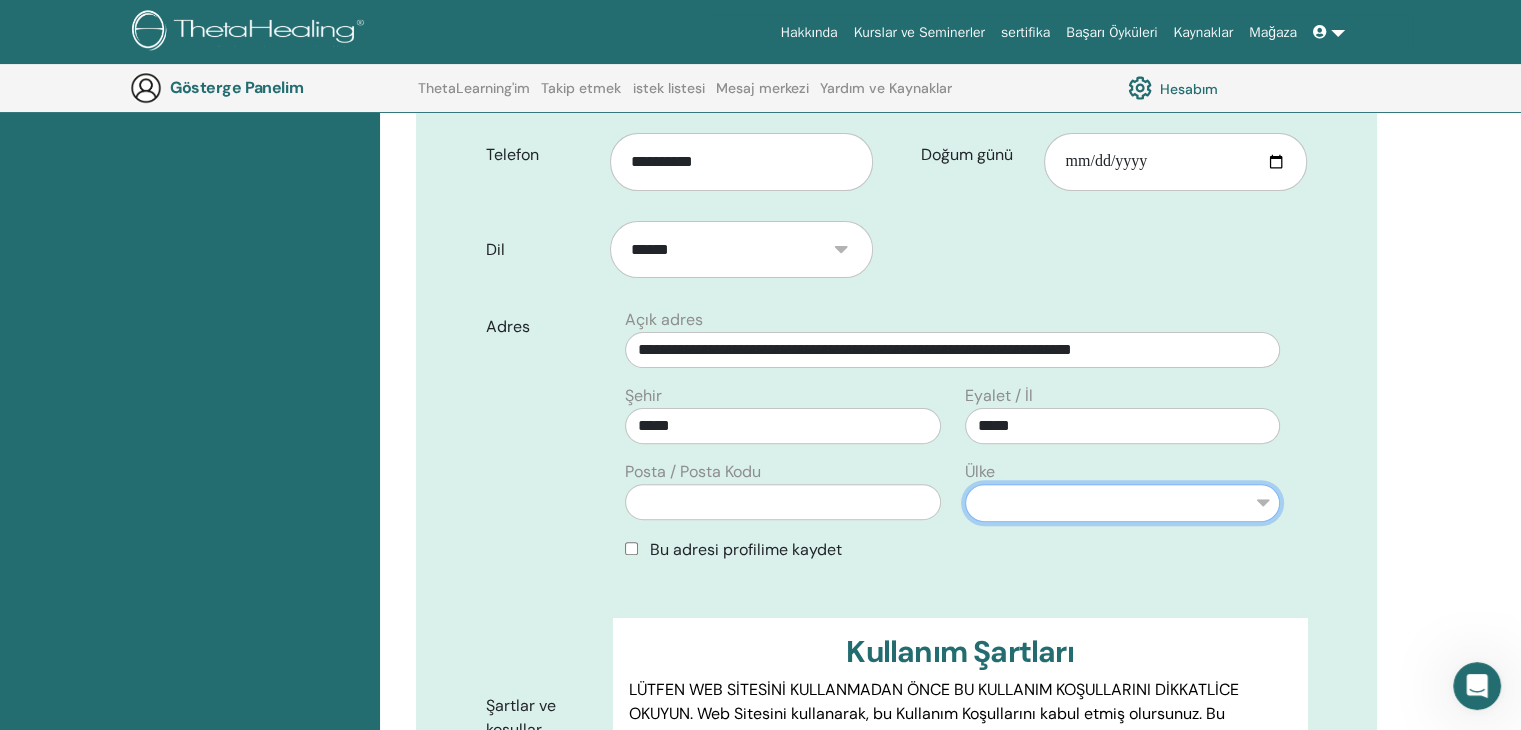 select on "**" 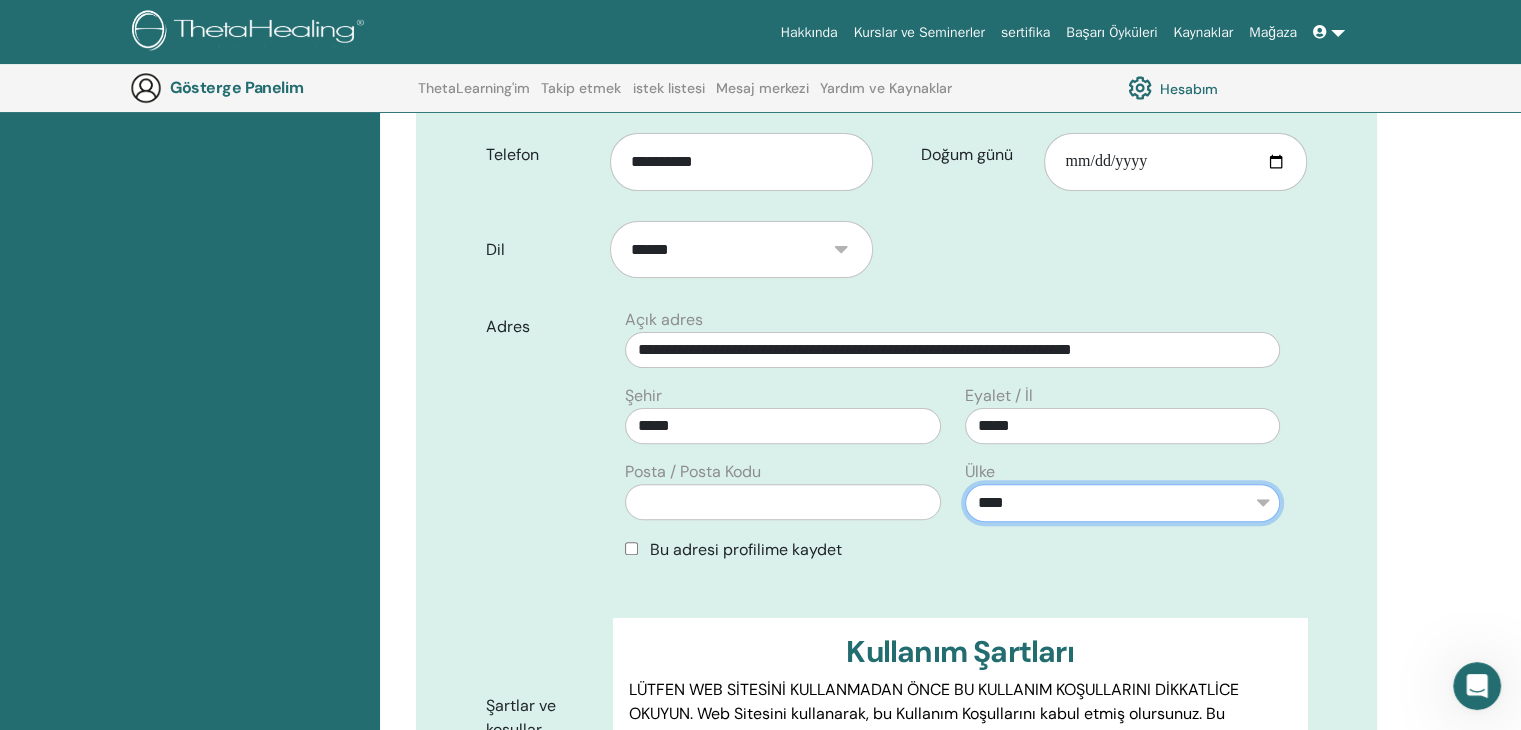 click on "**********" at bounding box center (1122, 503) 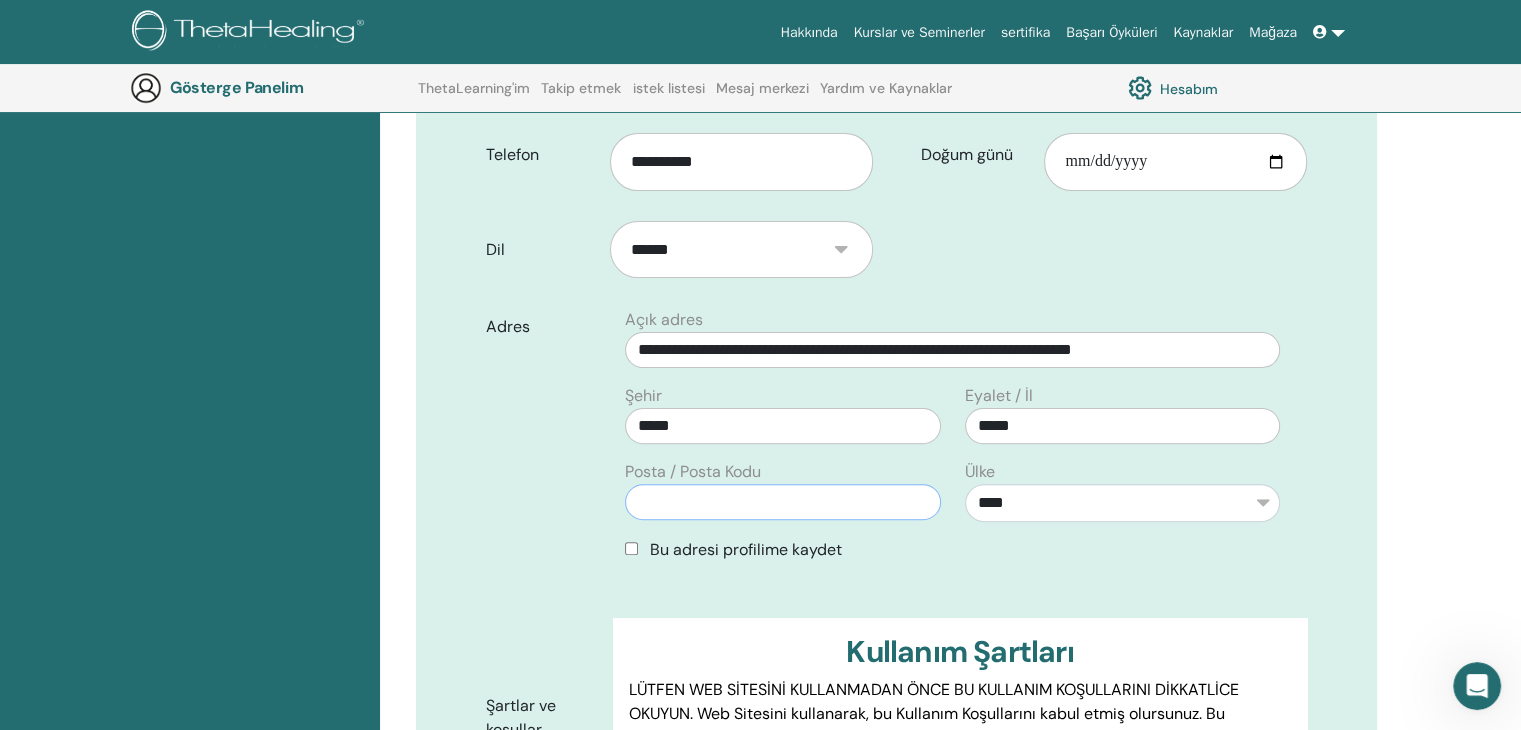 click at bounding box center (782, 502) 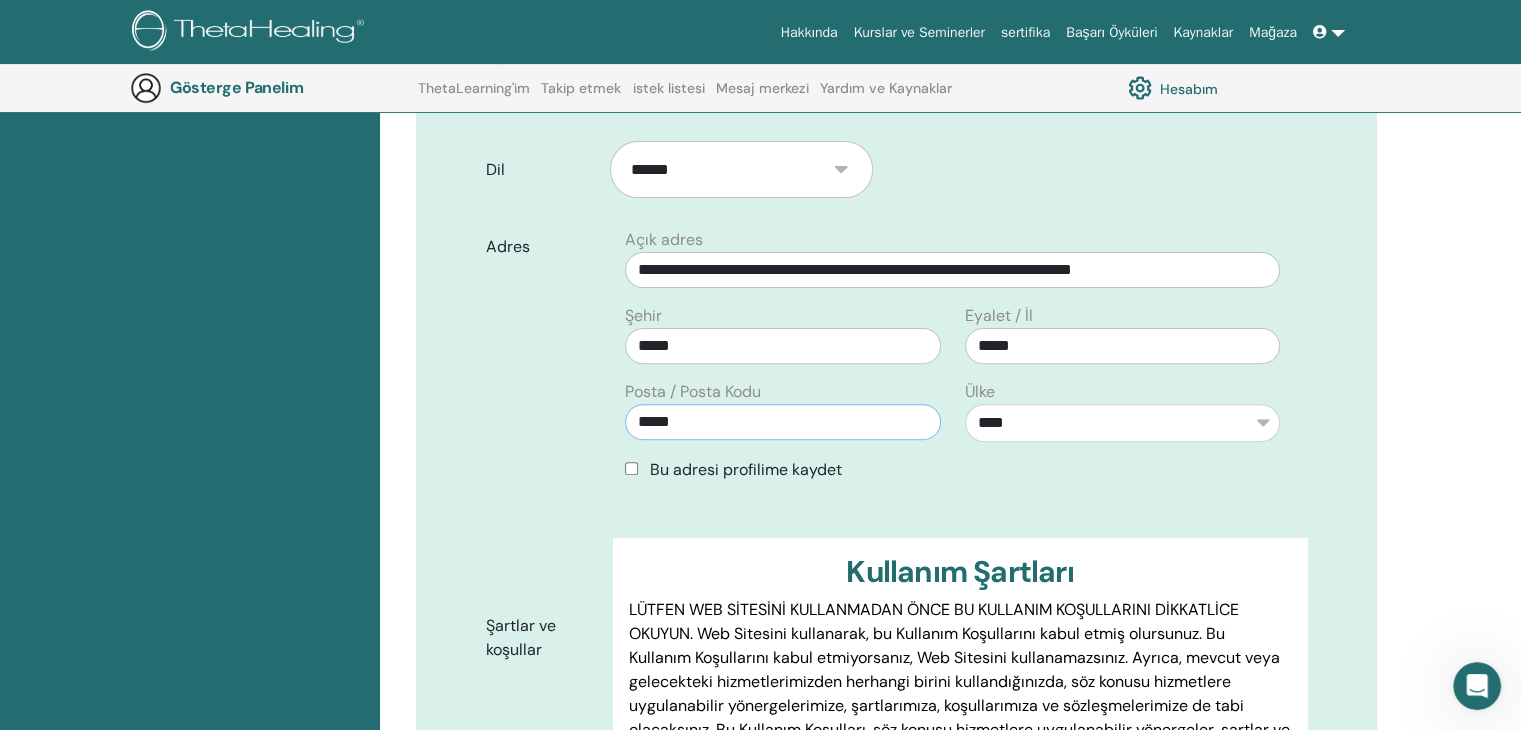 scroll, scrollTop: 634, scrollLeft: 0, axis: vertical 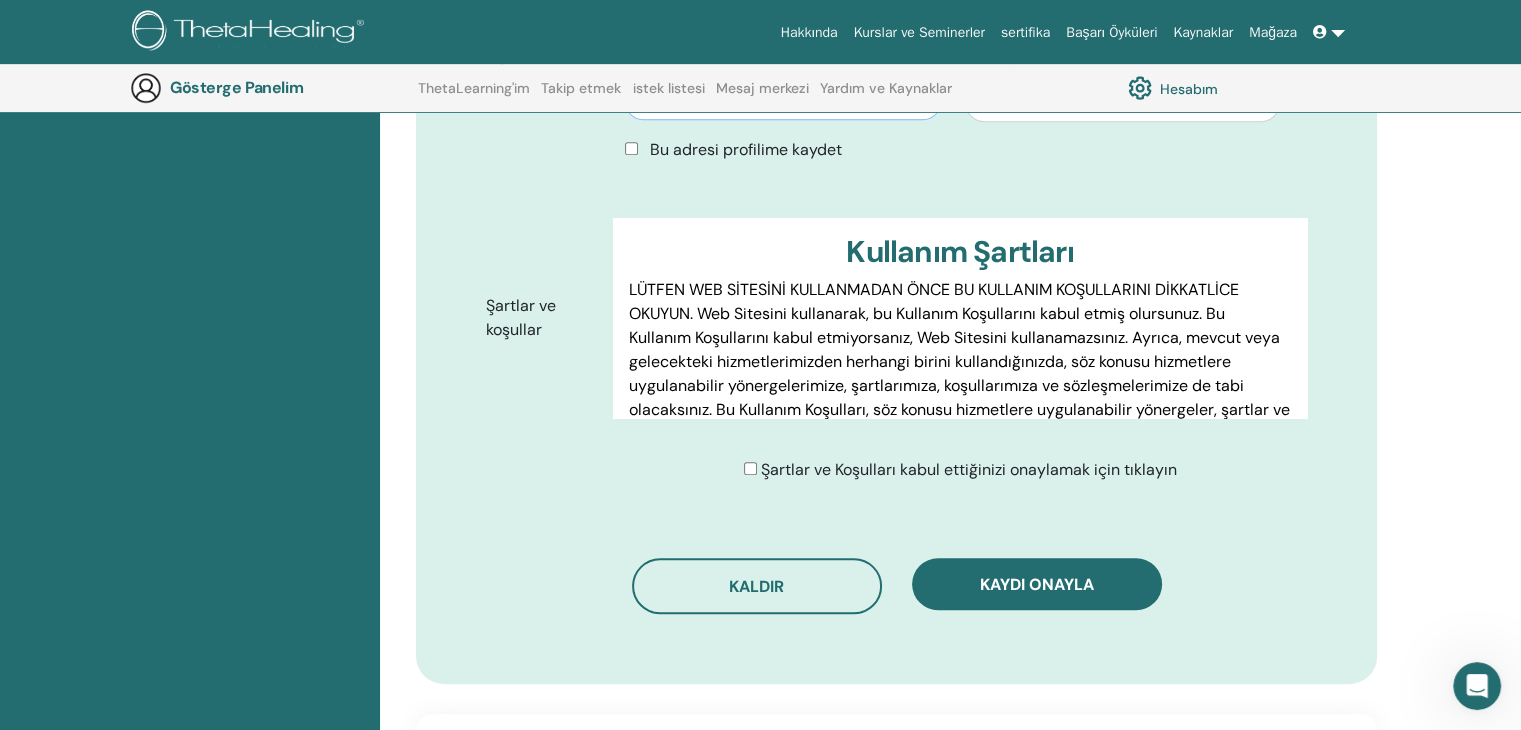 type on "*****" 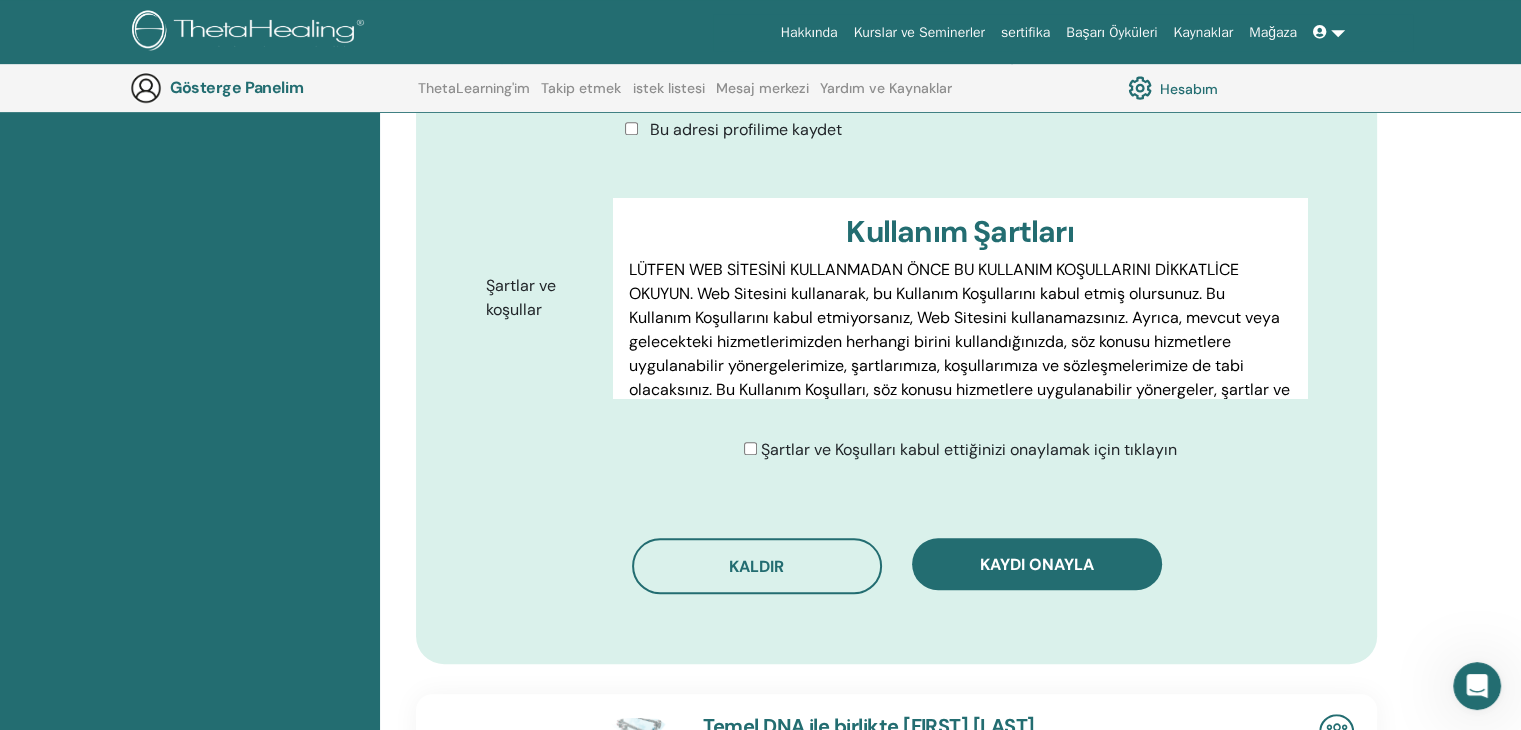 scroll, scrollTop: 933, scrollLeft: 0, axis: vertical 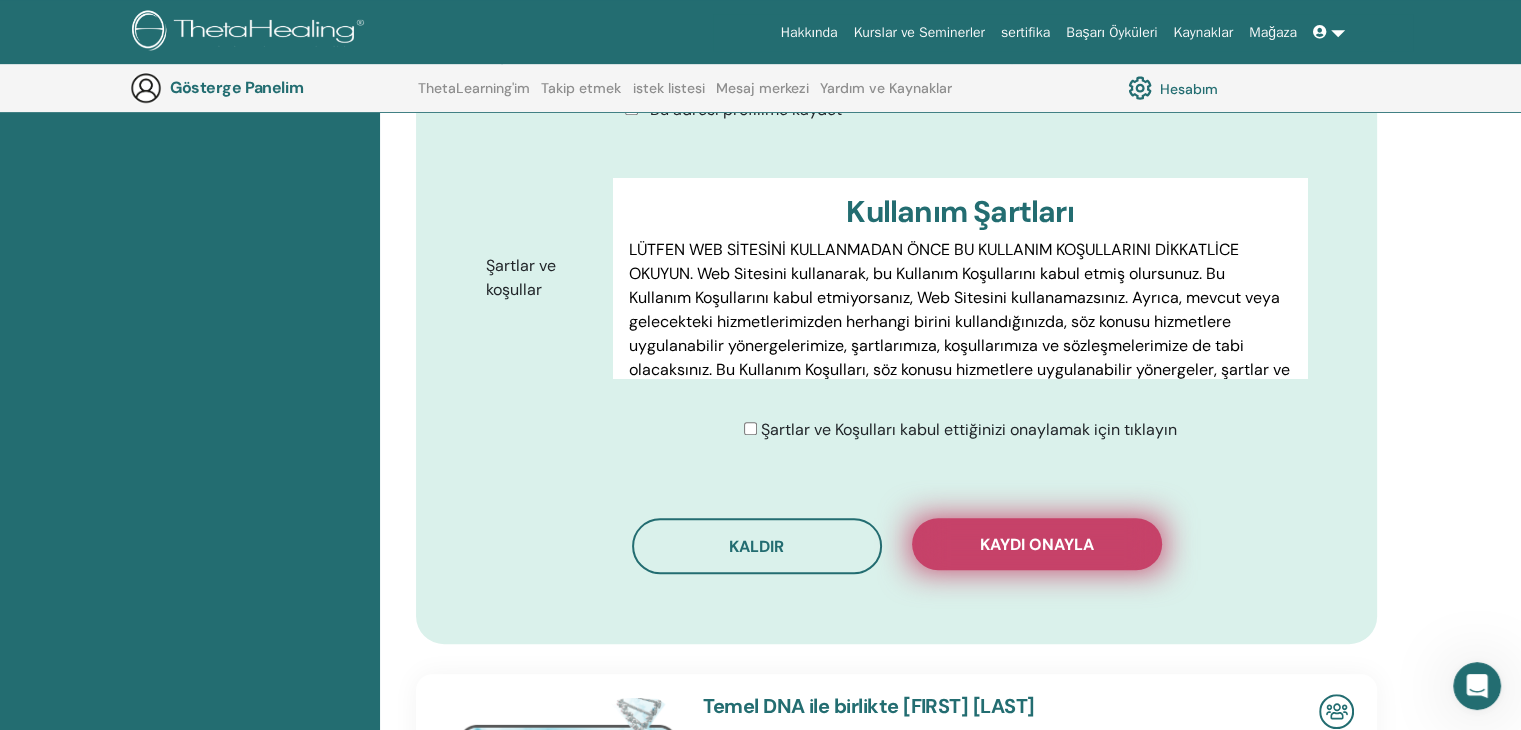 click on "Kaydı onayla" at bounding box center (1037, 544) 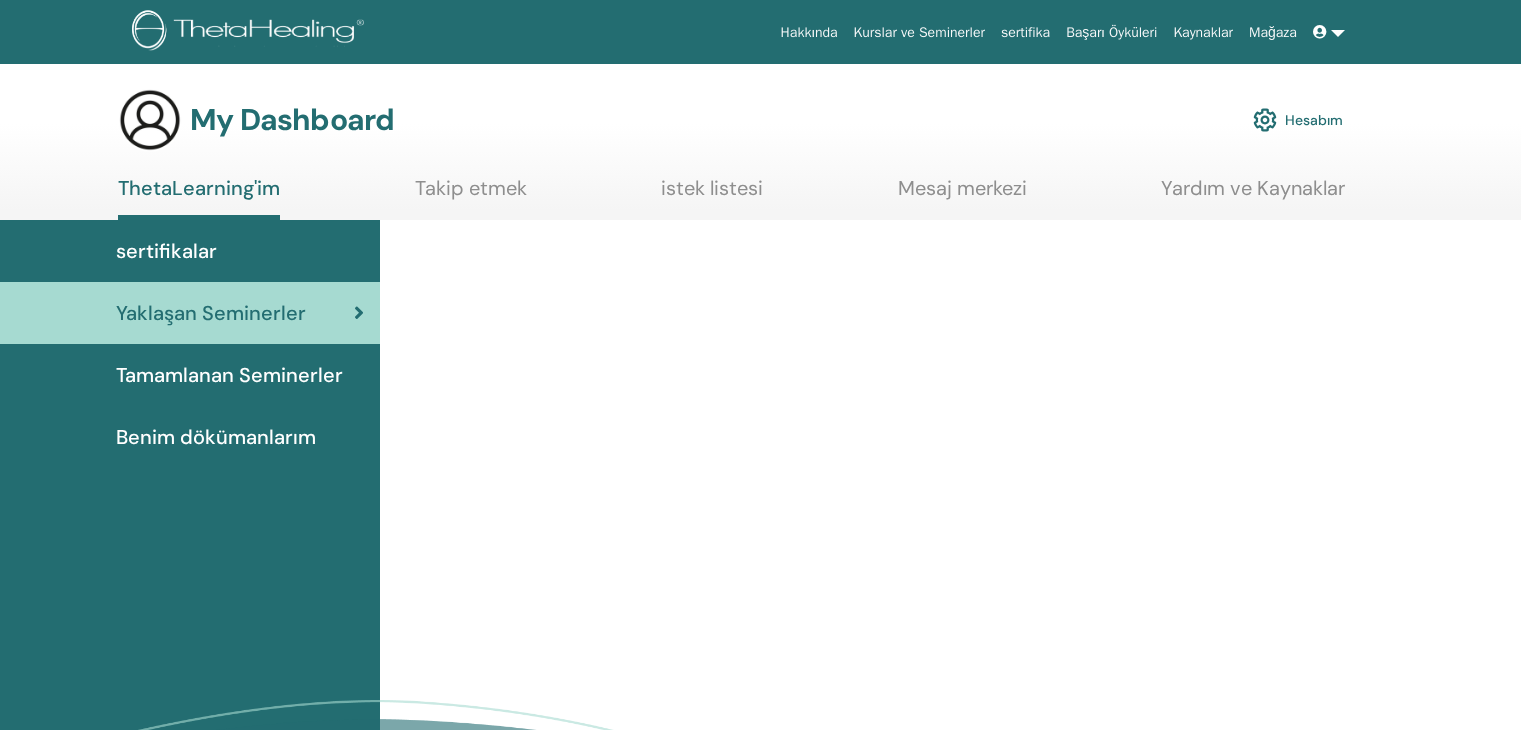 scroll, scrollTop: 0, scrollLeft: 0, axis: both 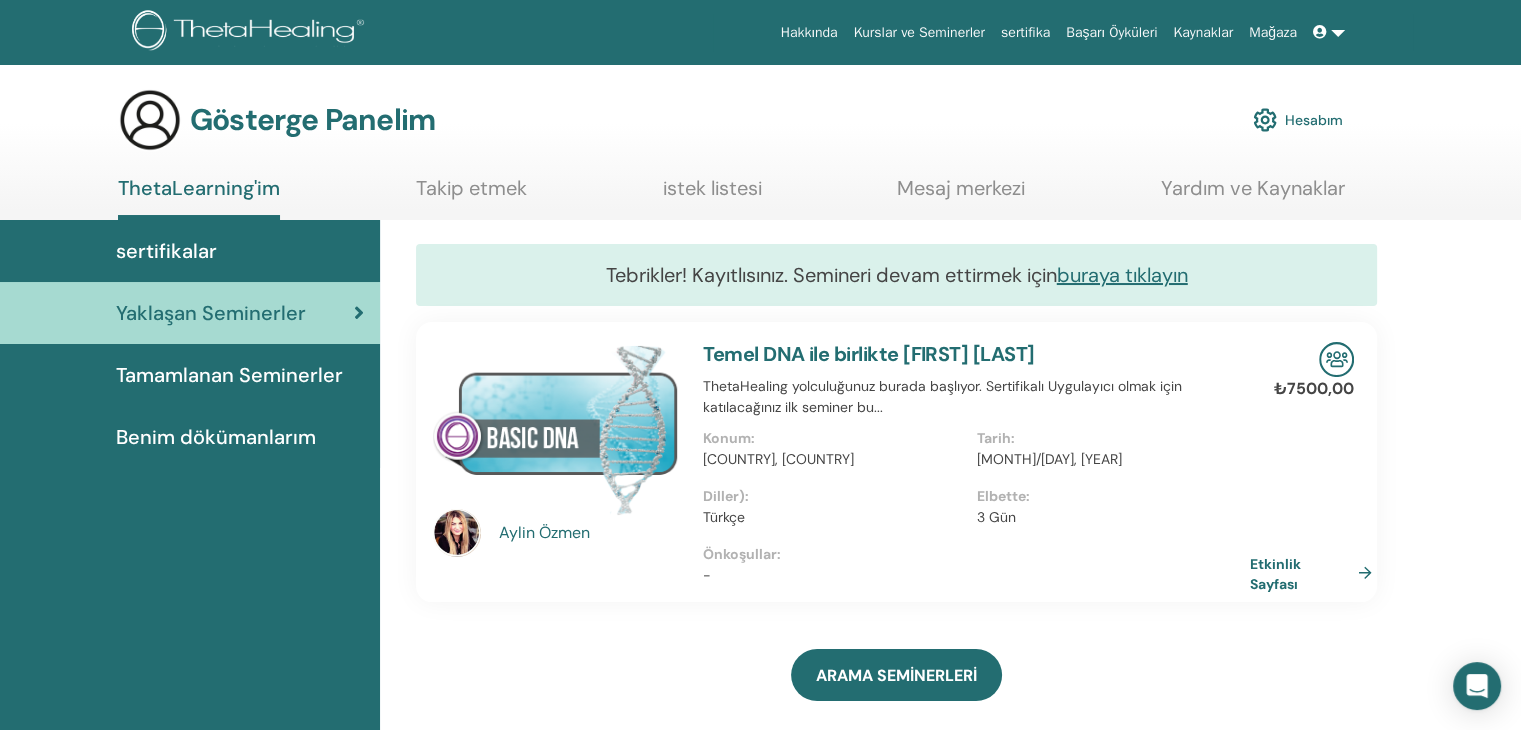 click at bounding box center (1322, 32) 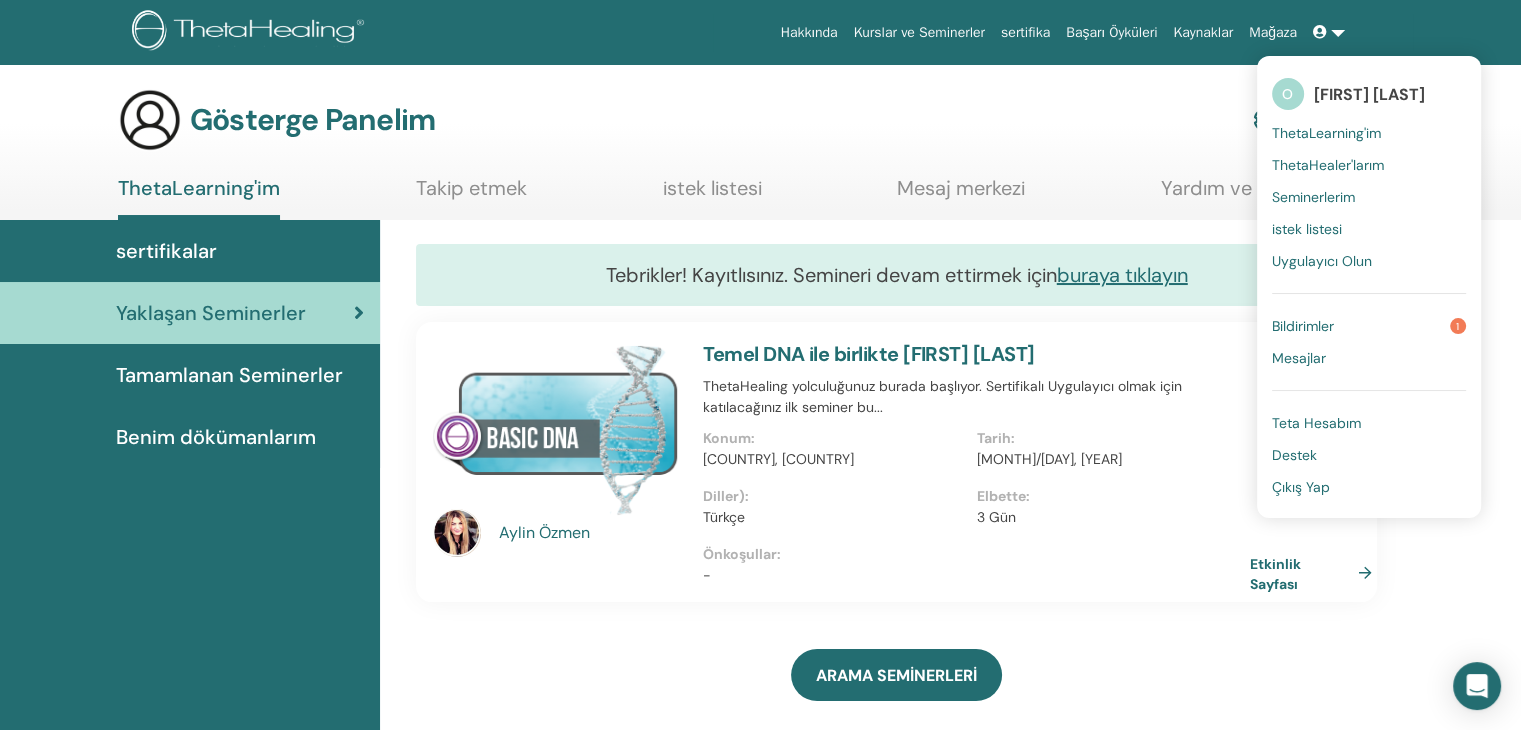 click on "Çıkış Yap" at bounding box center (1301, 487) 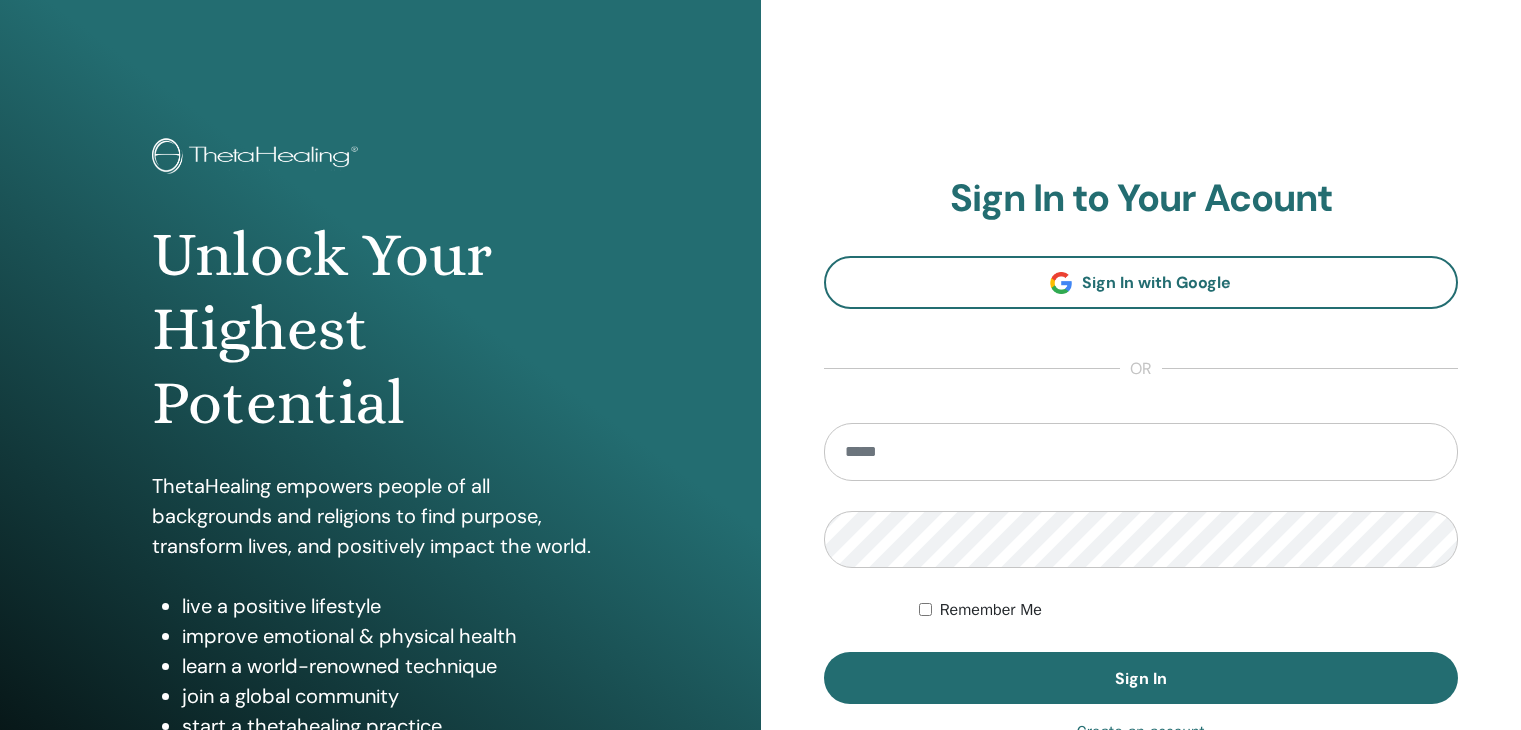 scroll, scrollTop: 0, scrollLeft: 0, axis: both 